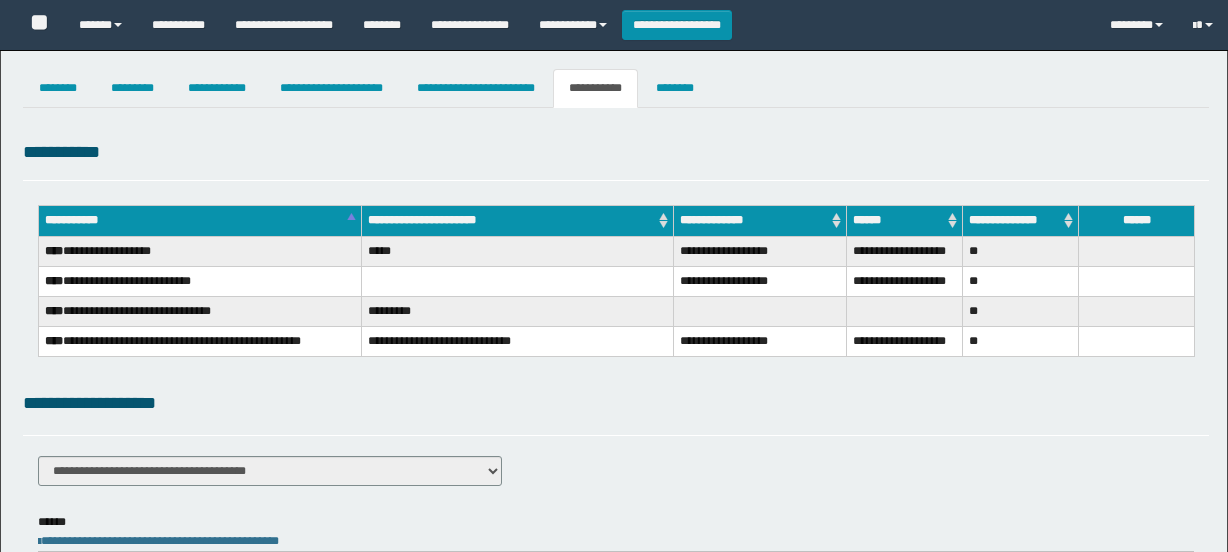 select on "****" 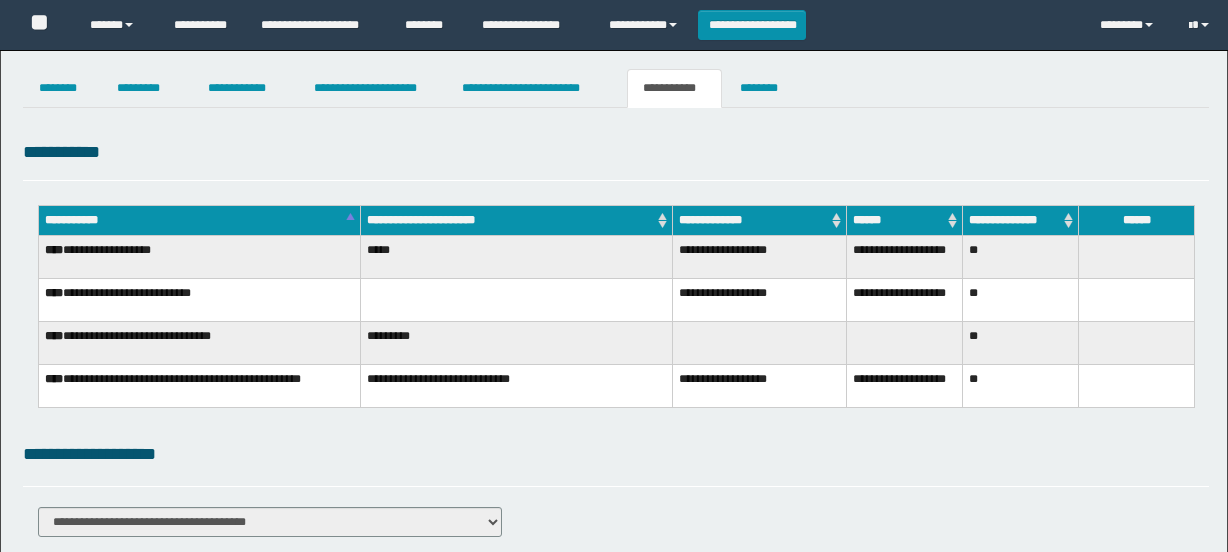 scroll, scrollTop: 0, scrollLeft: 0, axis: both 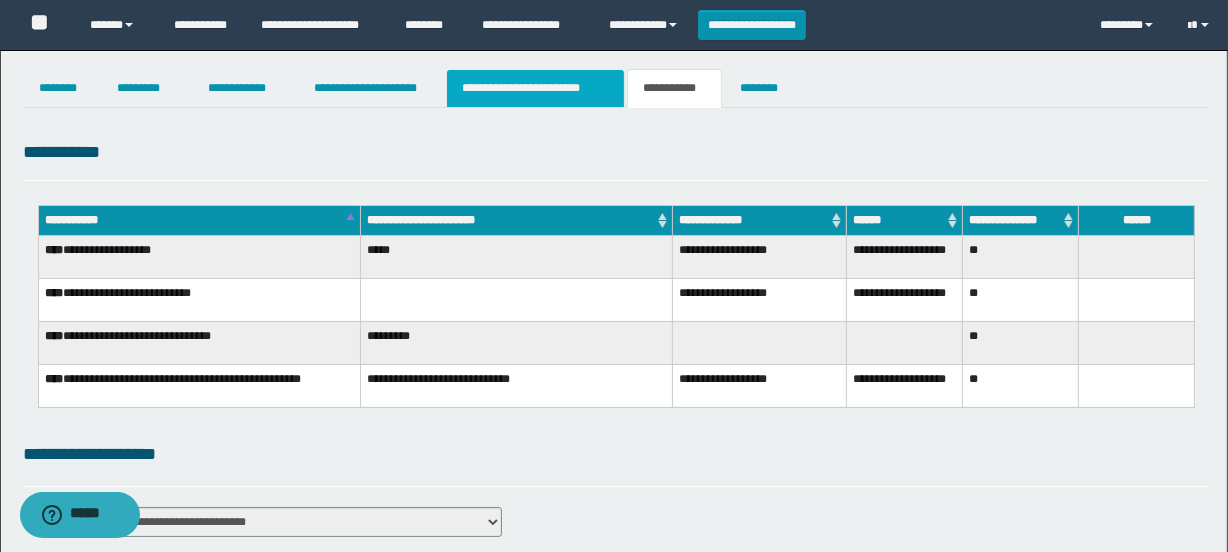 click on "**********" at bounding box center (535, 88) 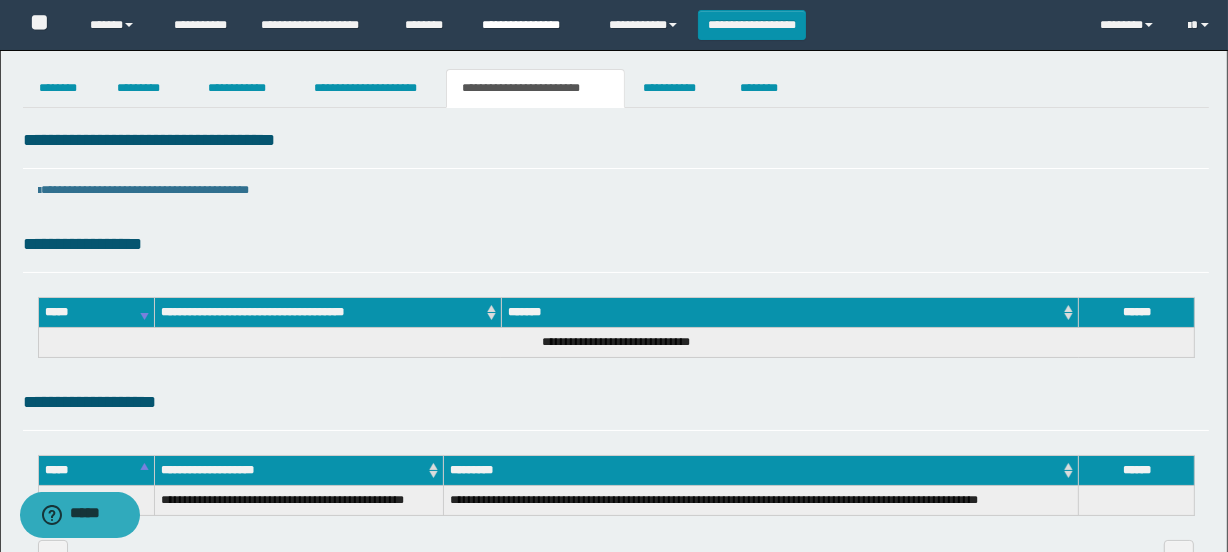 click on "**********" at bounding box center [530, 25] 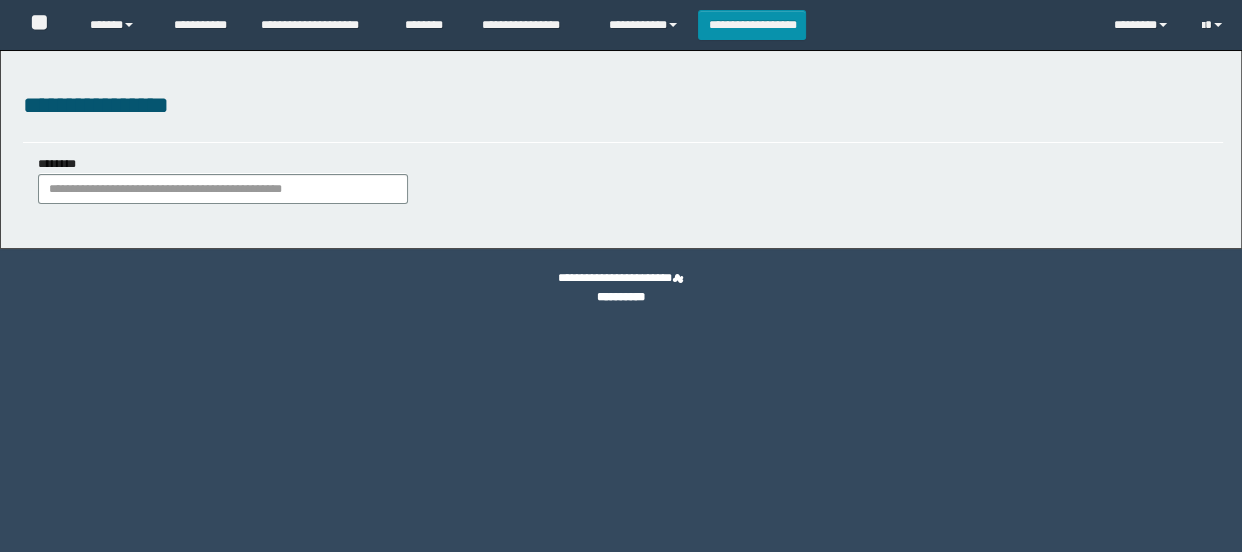 scroll, scrollTop: 0, scrollLeft: 0, axis: both 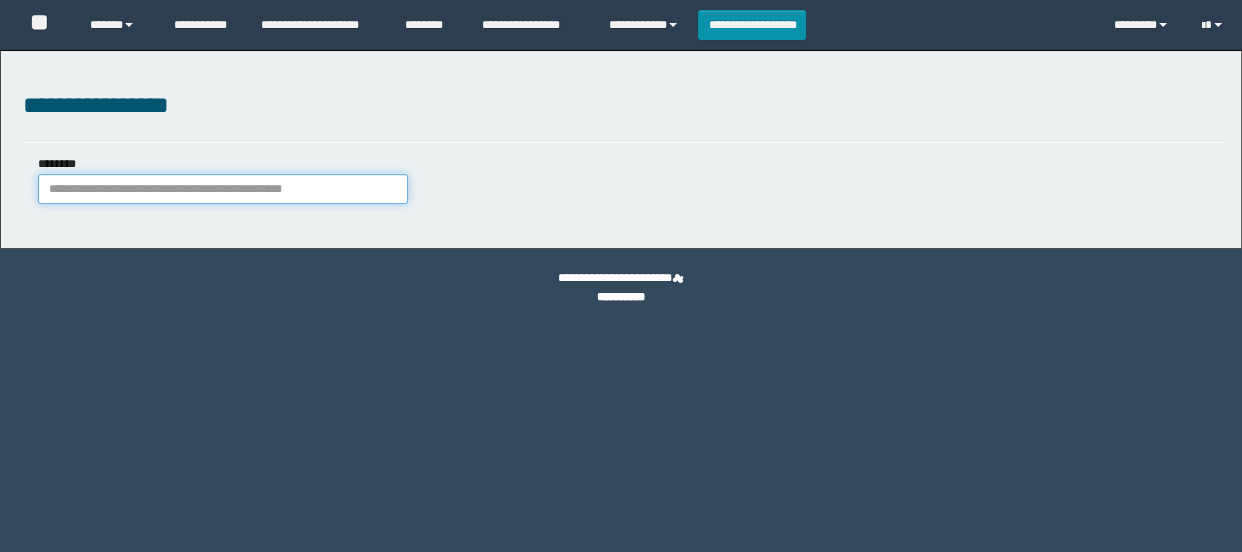 click on "********" at bounding box center [223, 189] 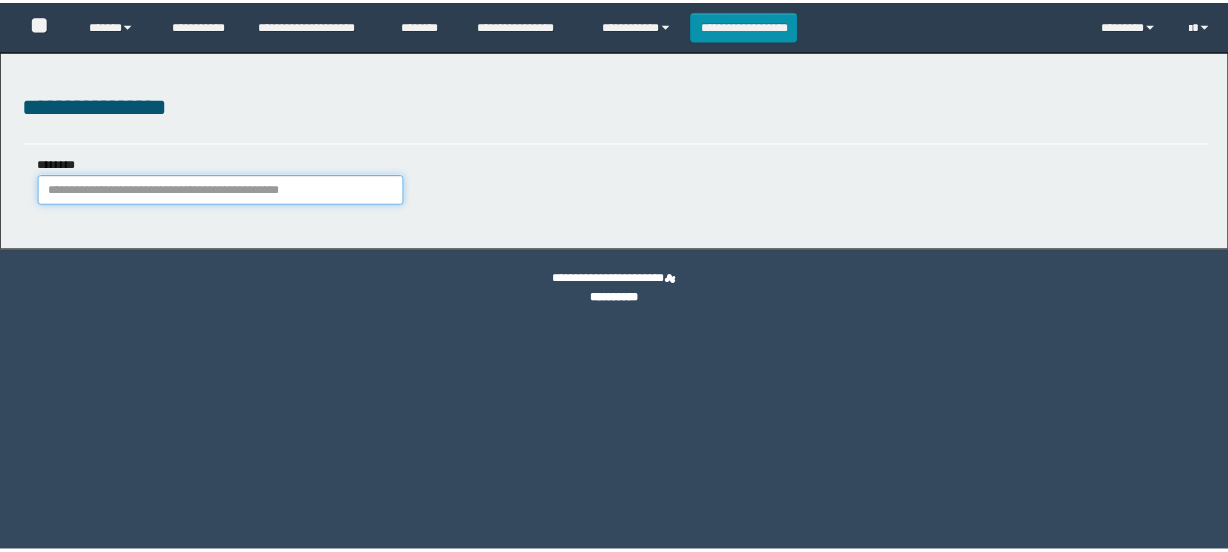 scroll, scrollTop: 0, scrollLeft: 0, axis: both 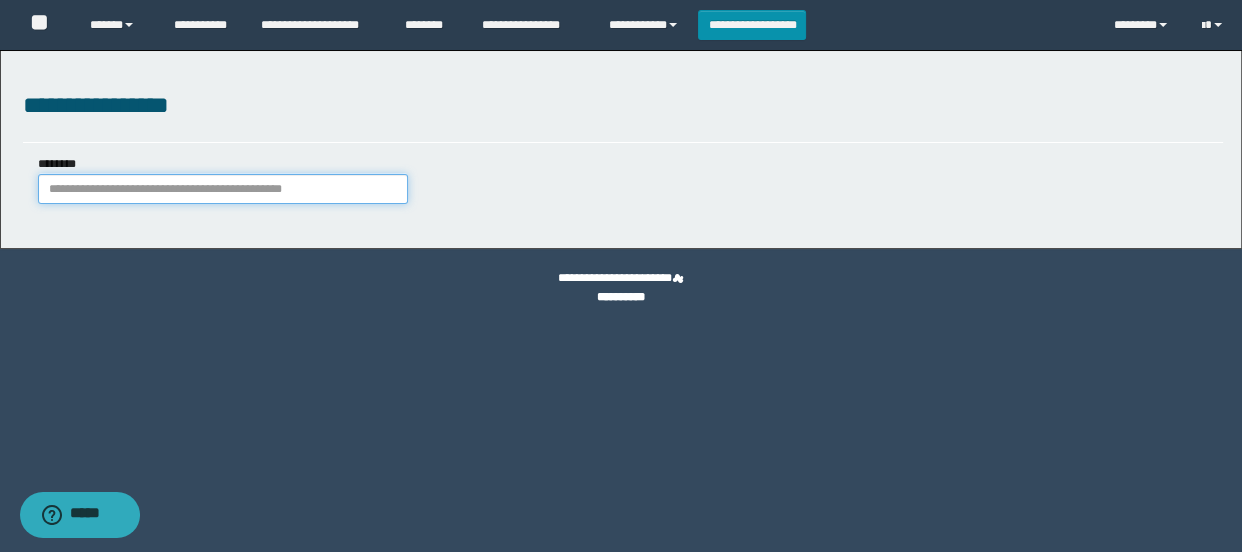 paste on "**********" 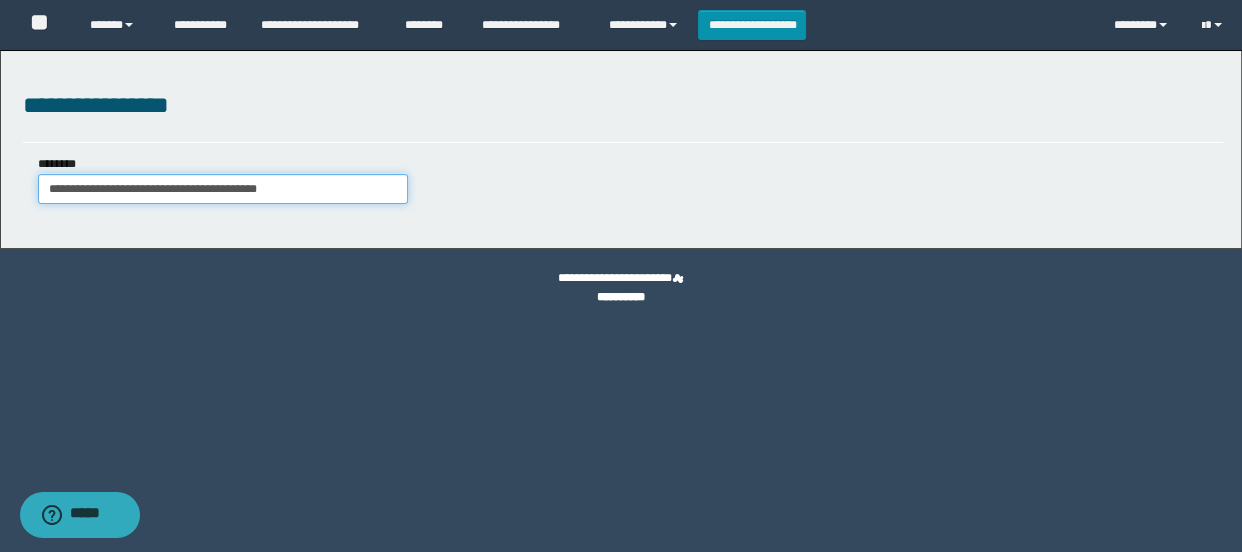 drag, startPoint x: 270, startPoint y: 190, endPoint x: 0, endPoint y: 100, distance: 284.60498 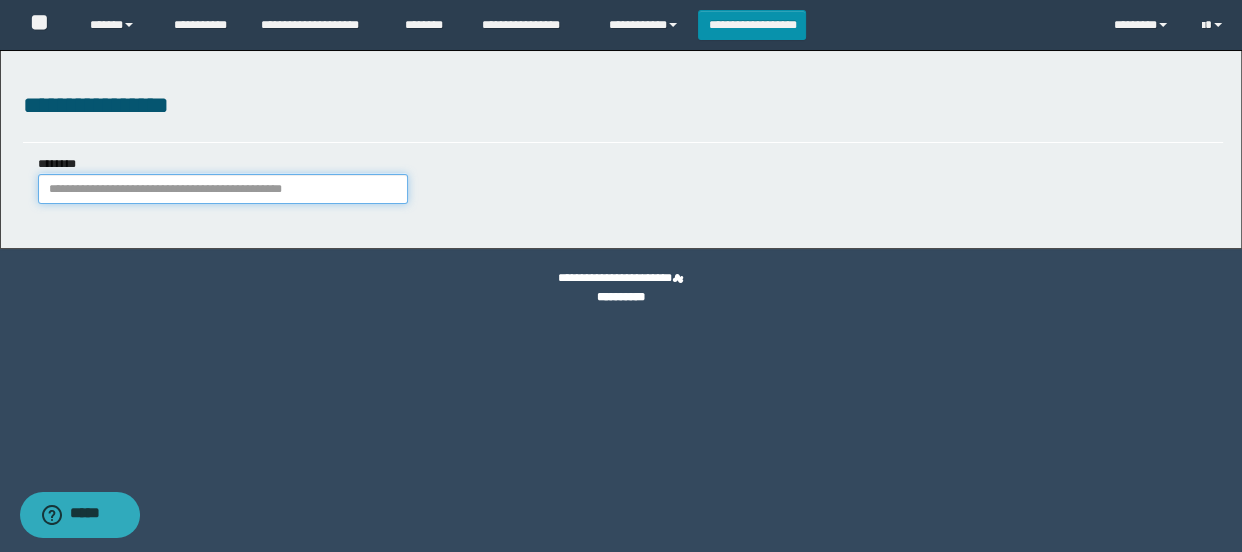 click on "********" at bounding box center [223, 189] 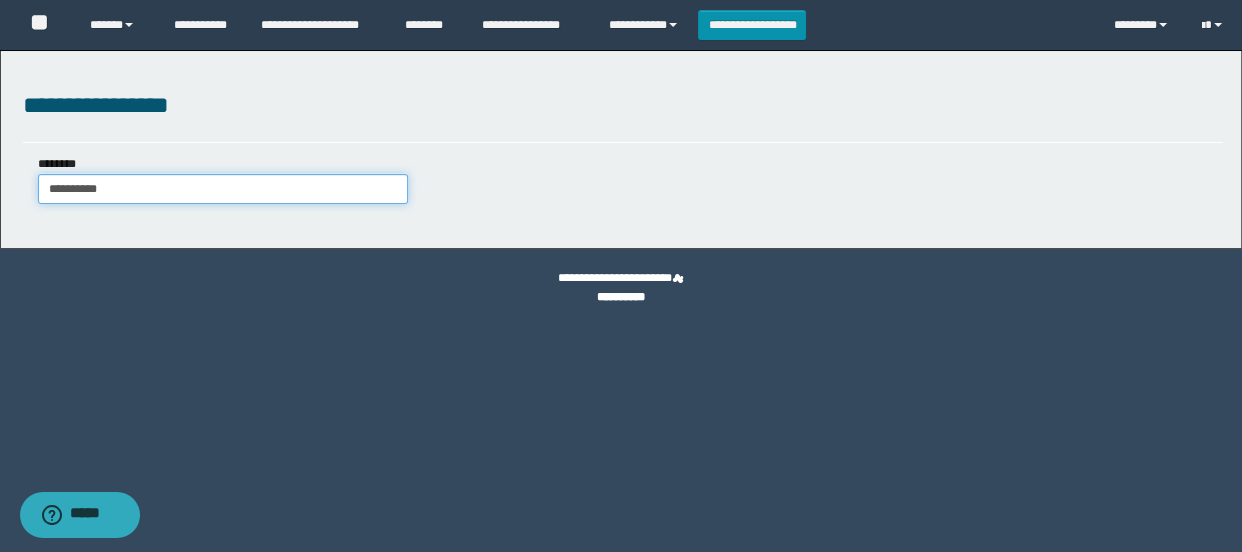 type on "**********" 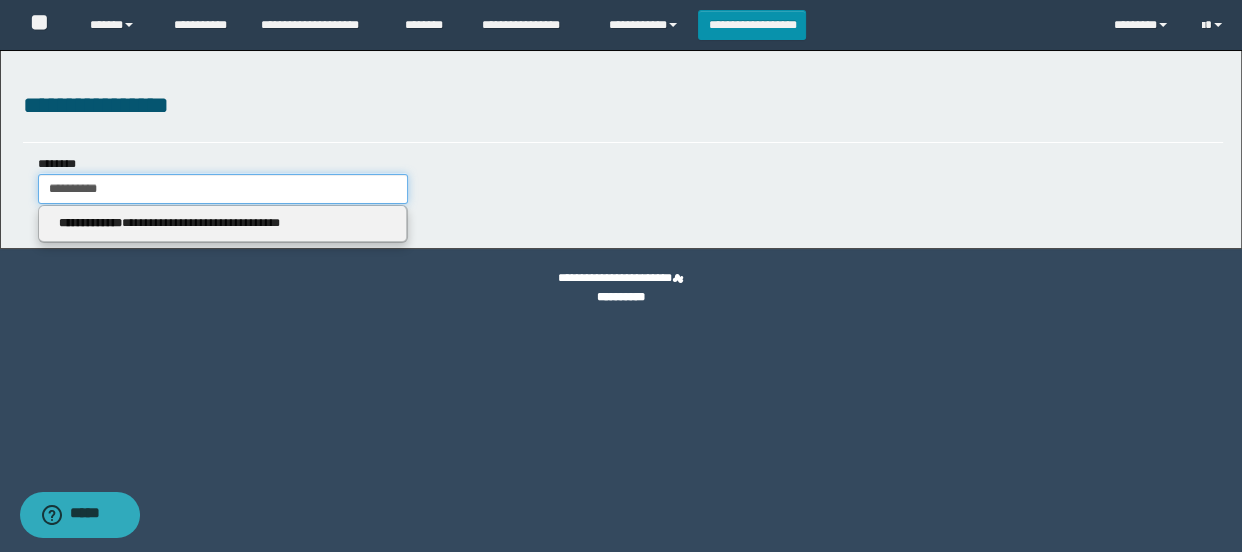 type on "**********" 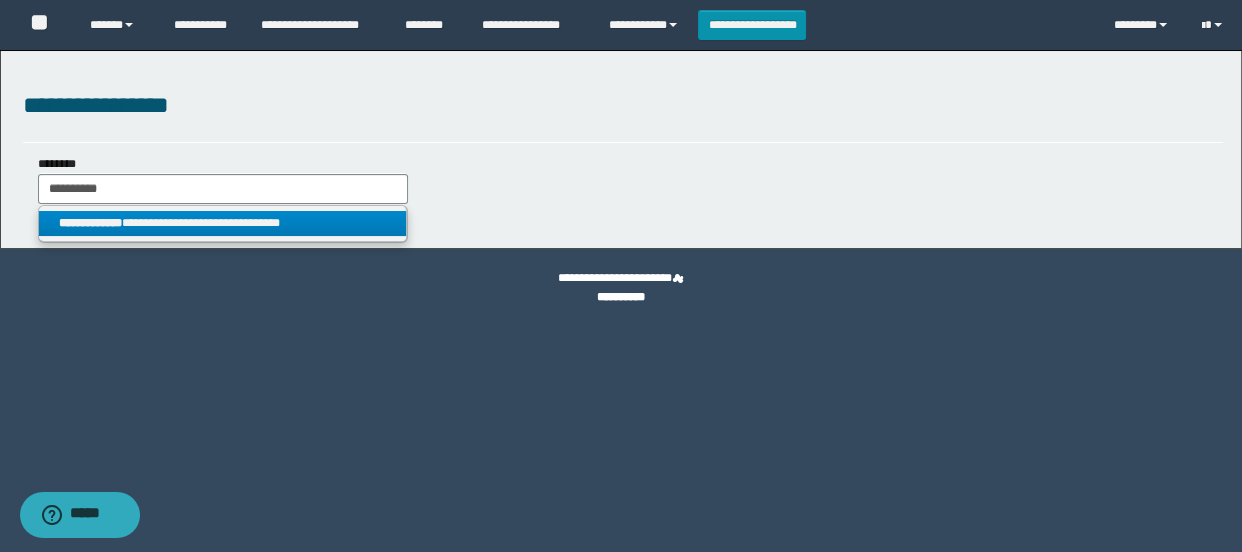 click on "**********" at bounding box center [222, 223] 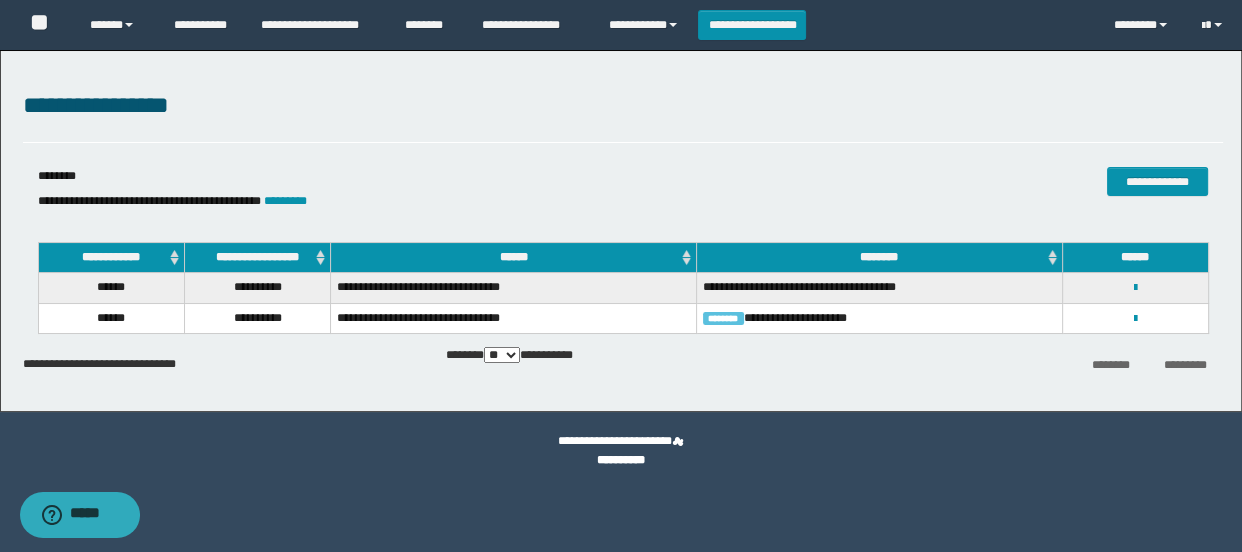 click on "**********" at bounding box center [1135, 287] 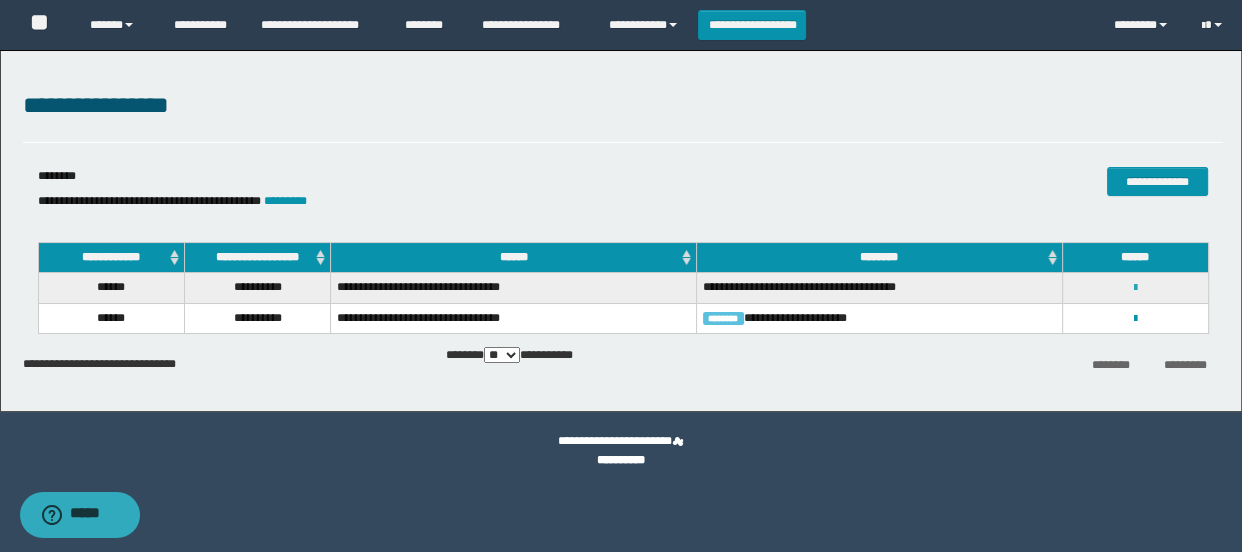 click at bounding box center [1135, 288] 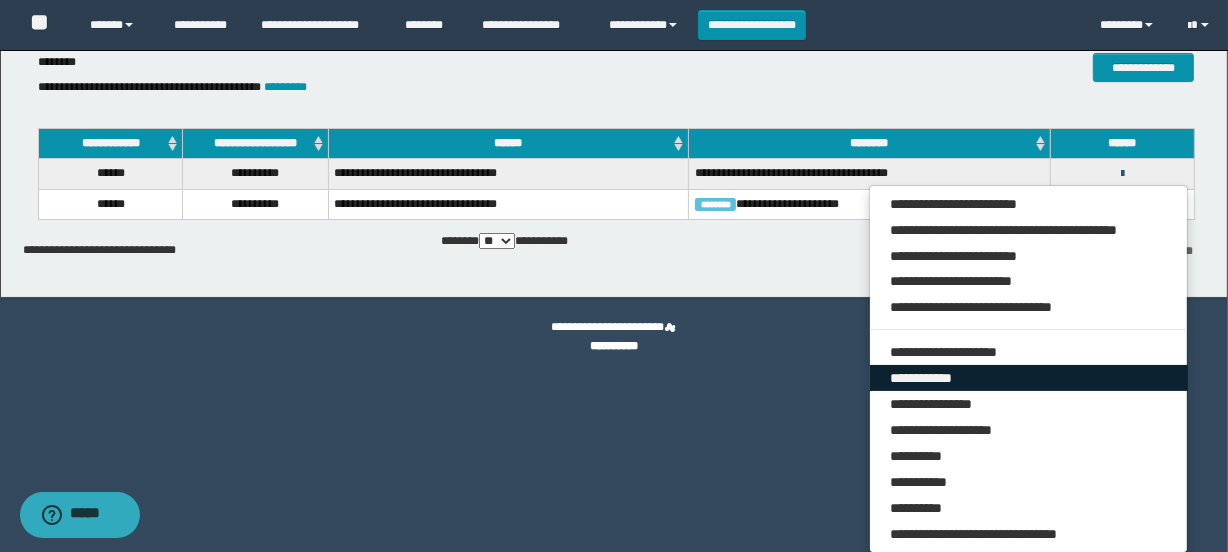 scroll, scrollTop: 115, scrollLeft: 0, axis: vertical 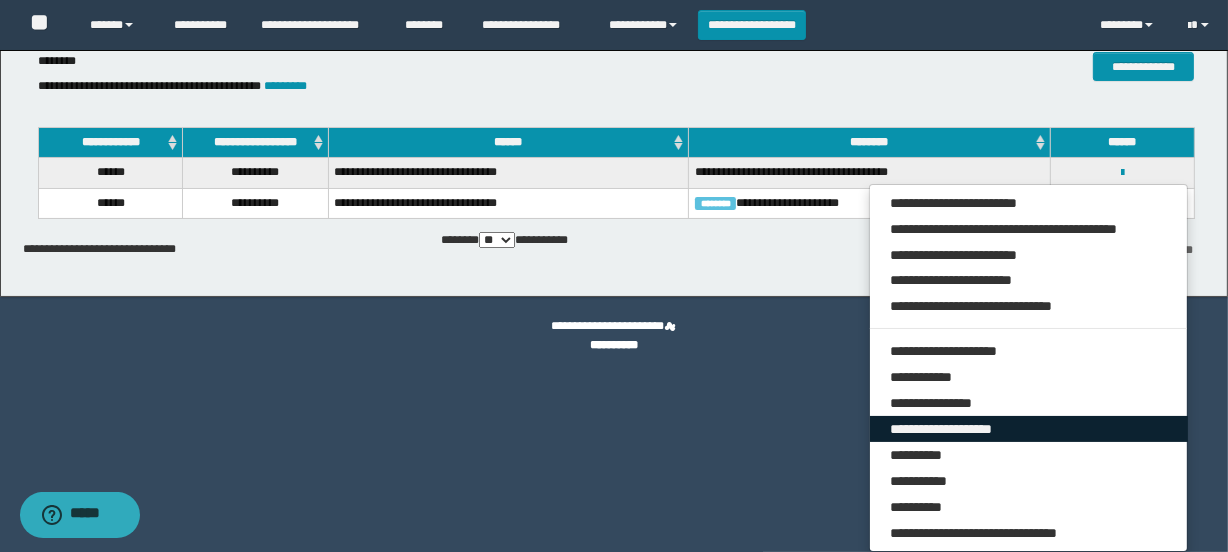 click on "**********" at bounding box center (1029, 429) 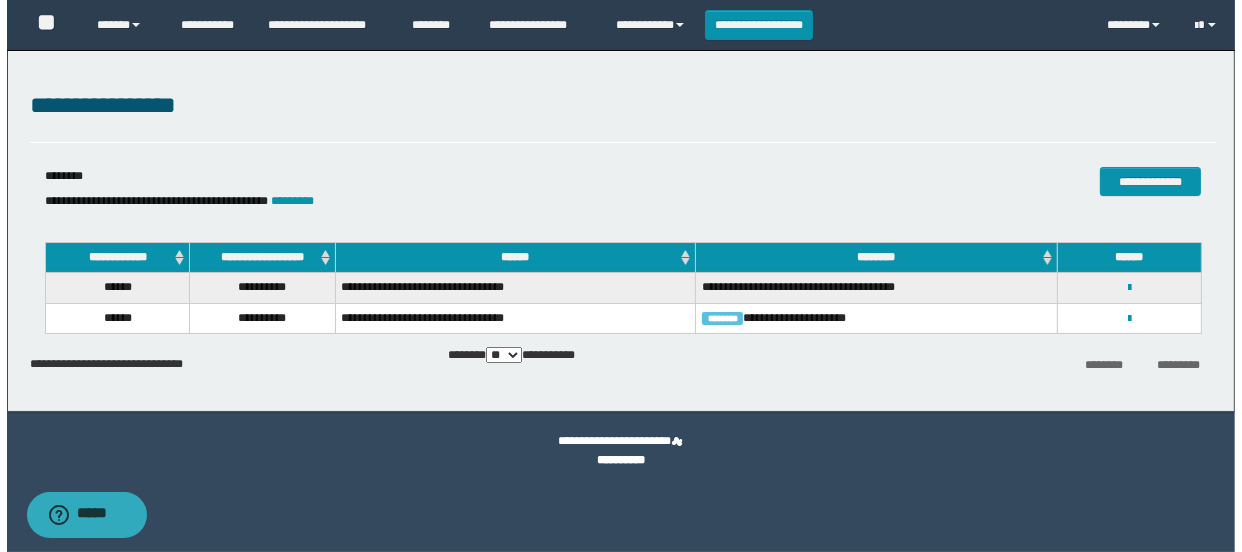 scroll, scrollTop: 0, scrollLeft: 0, axis: both 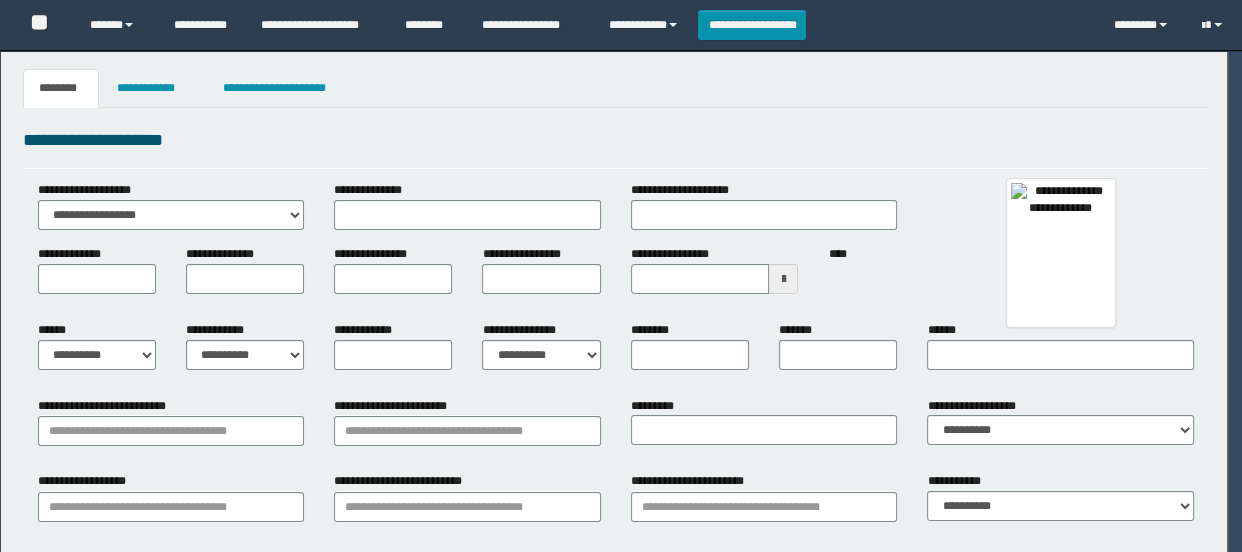 type on "******" 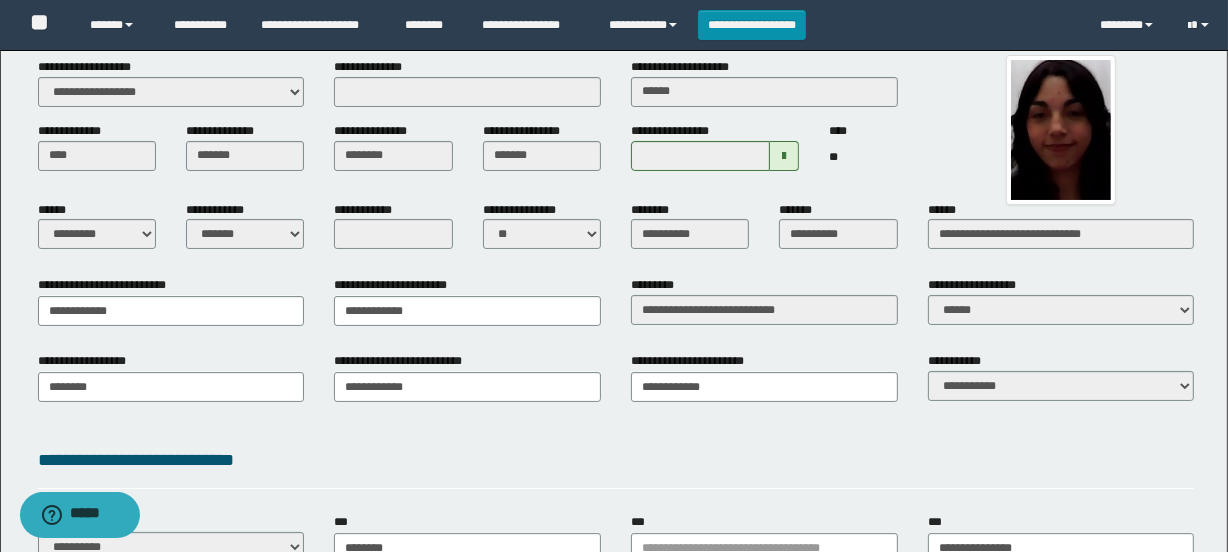 scroll, scrollTop: 0, scrollLeft: 0, axis: both 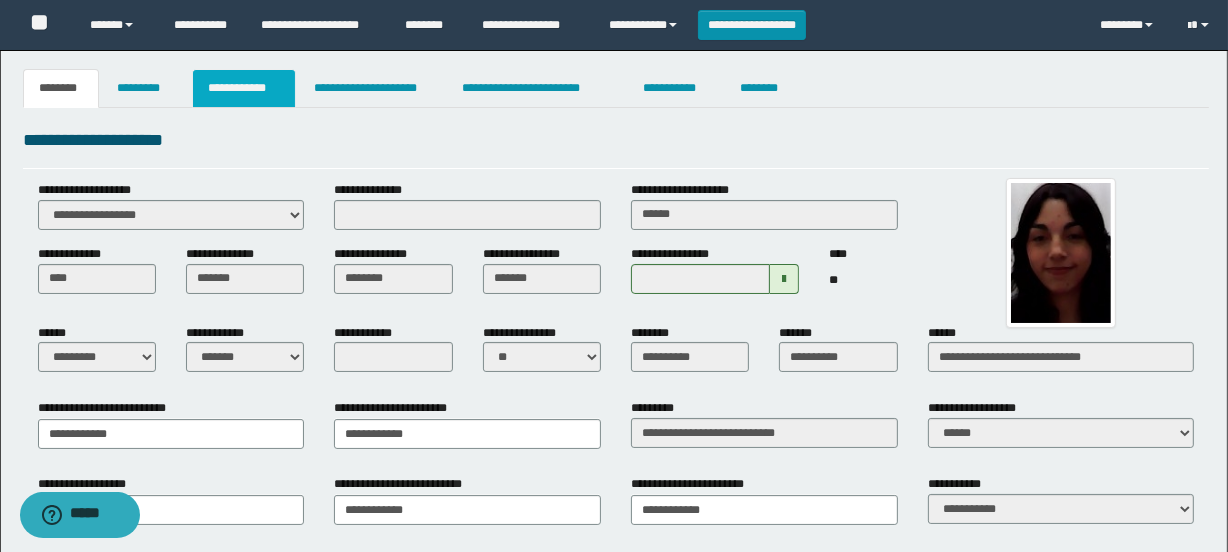 click on "**********" at bounding box center (244, 88) 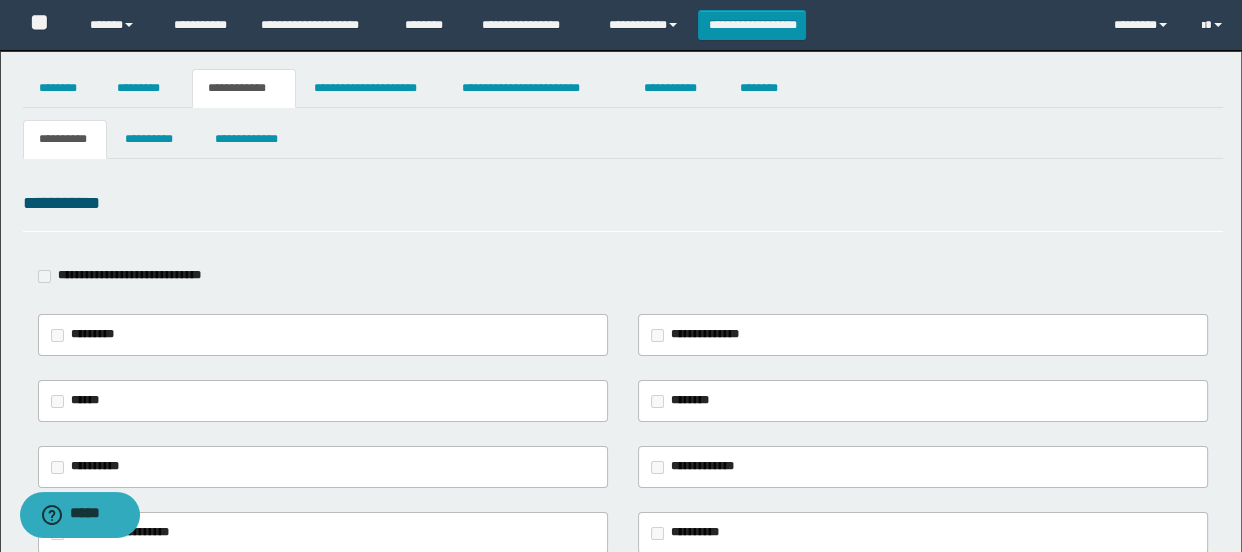 type on "**********" 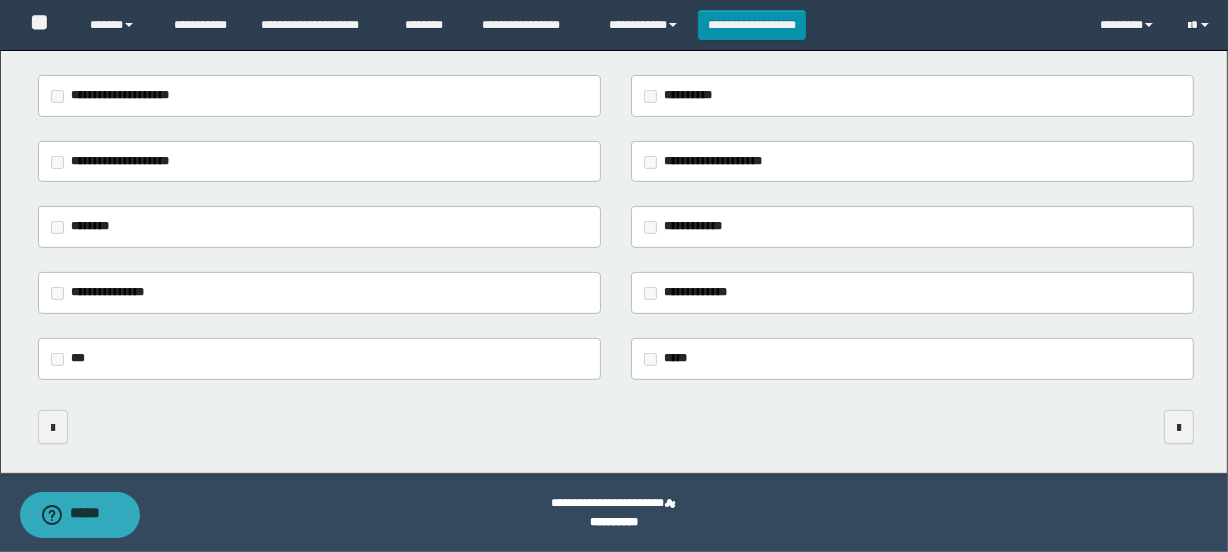 scroll, scrollTop: 0, scrollLeft: 0, axis: both 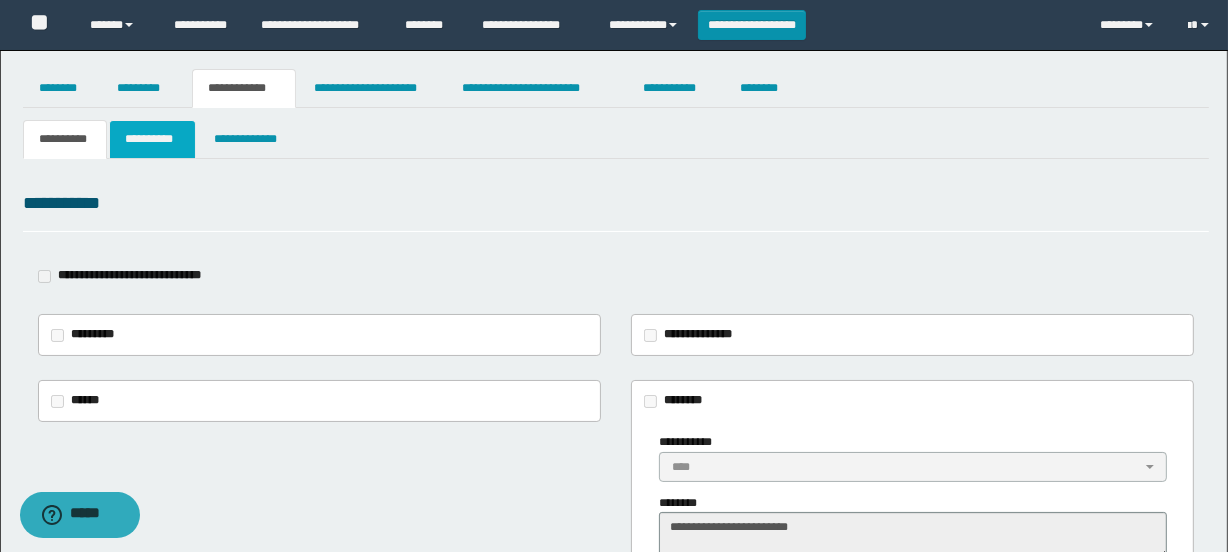 click on "**********" at bounding box center [153, 139] 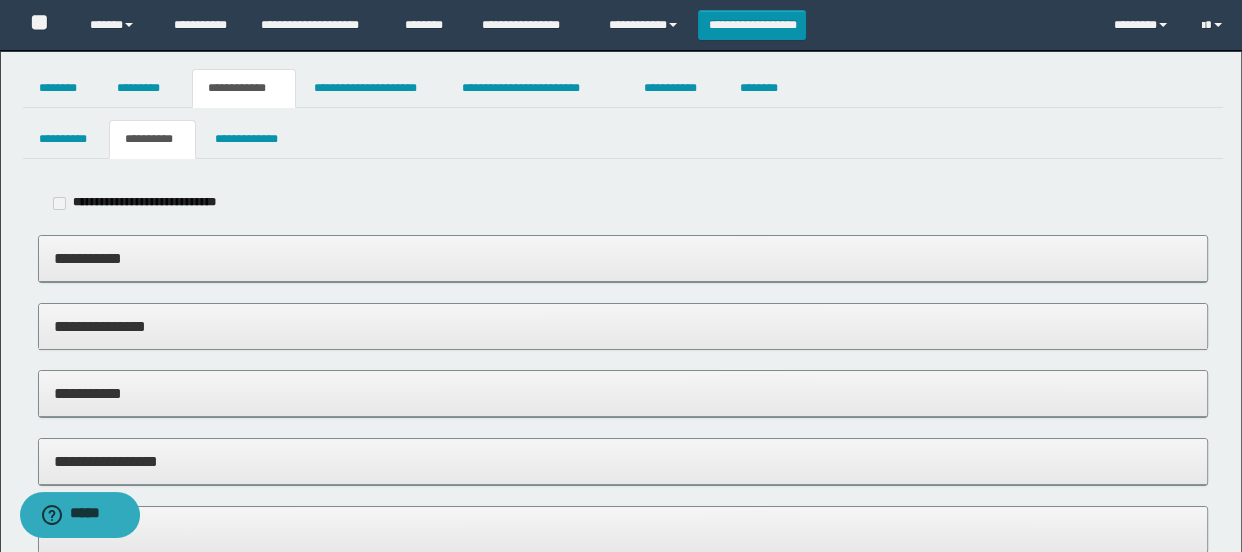 type on "**********" 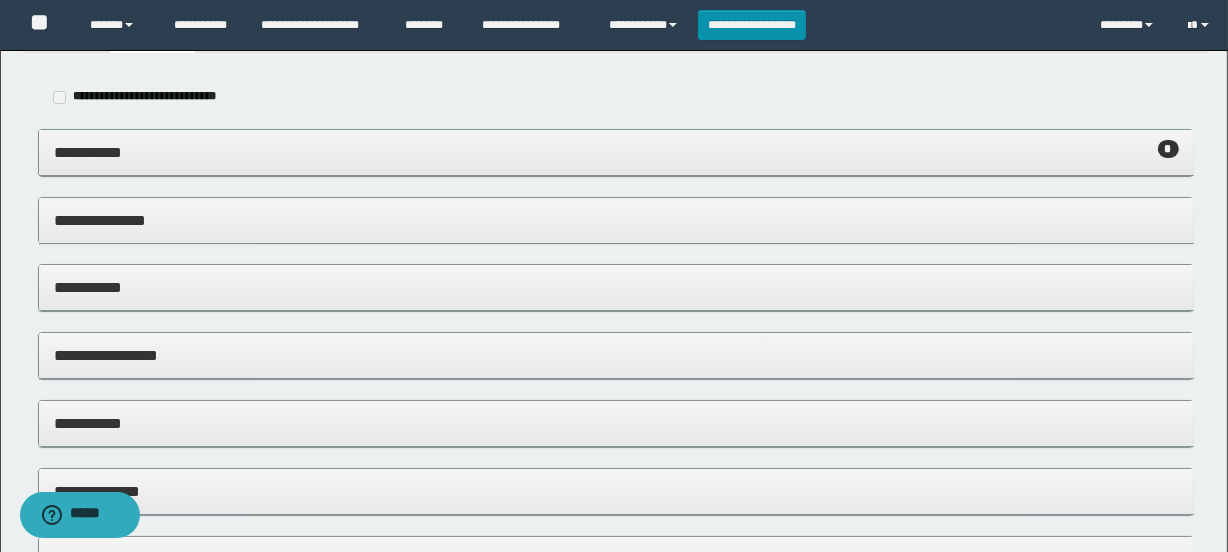 scroll, scrollTop: 0, scrollLeft: 0, axis: both 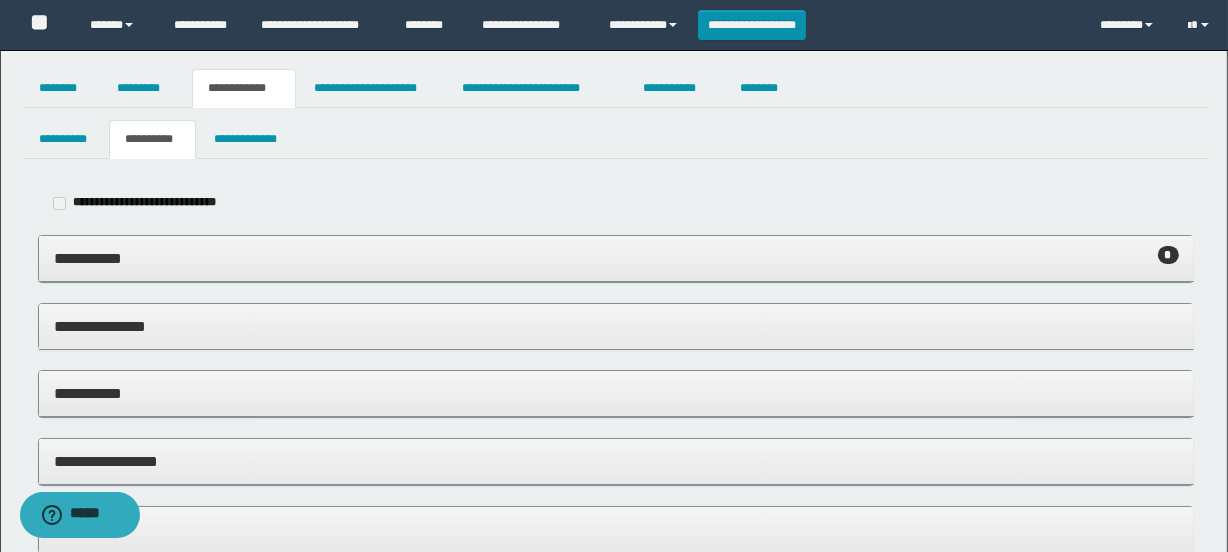 click on "**********" at bounding box center [616, 258] 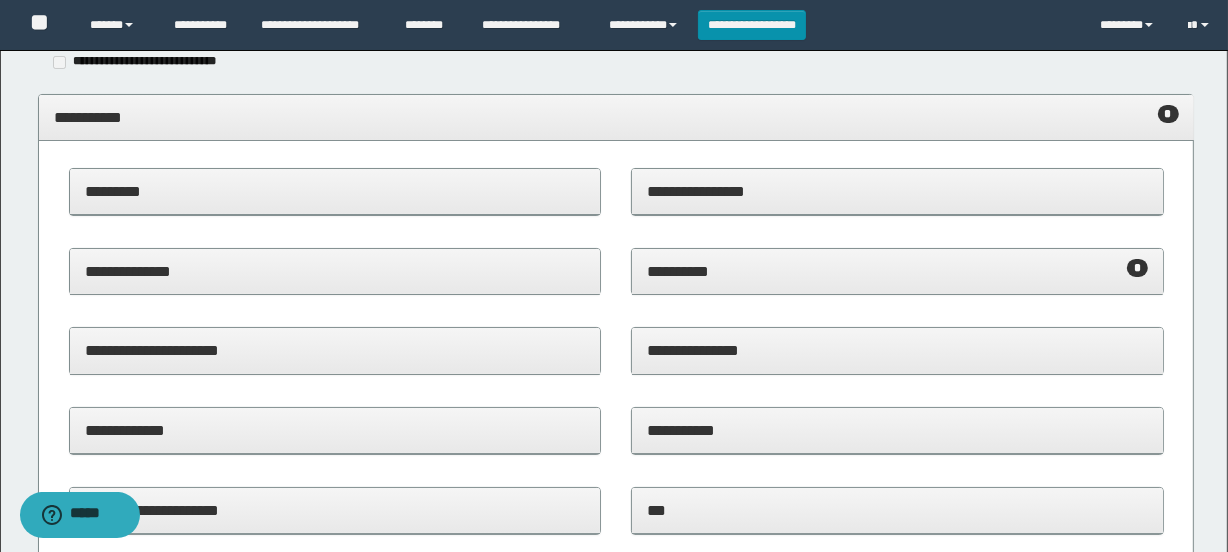 scroll, scrollTop: 181, scrollLeft: 0, axis: vertical 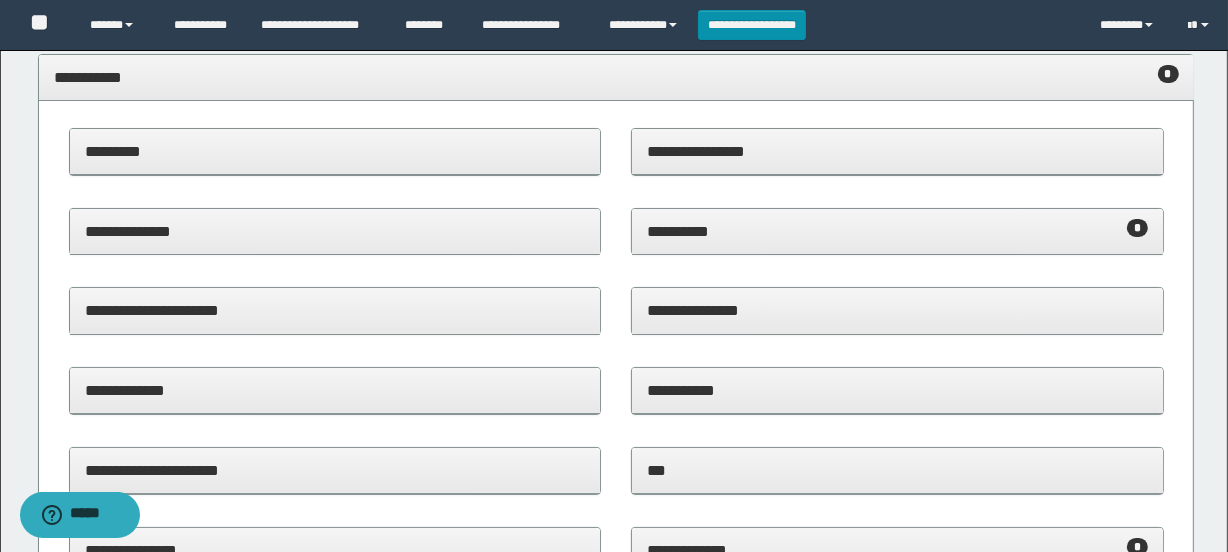 click on "**********" at bounding box center [897, 231] 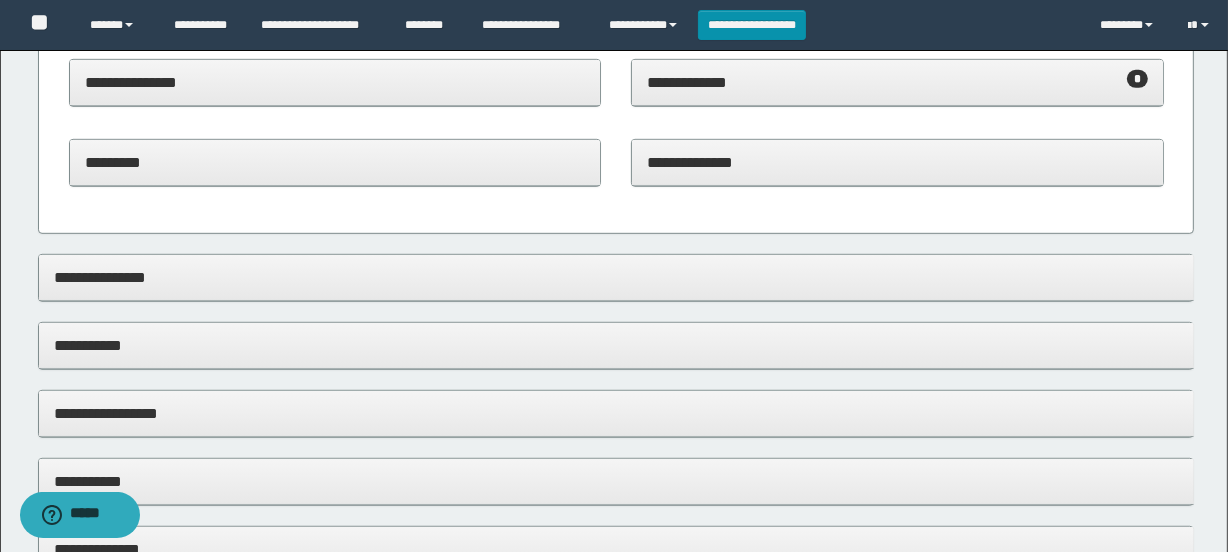 scroll, scrollTop: 1000, scrollLeft: 0, axis: vertical 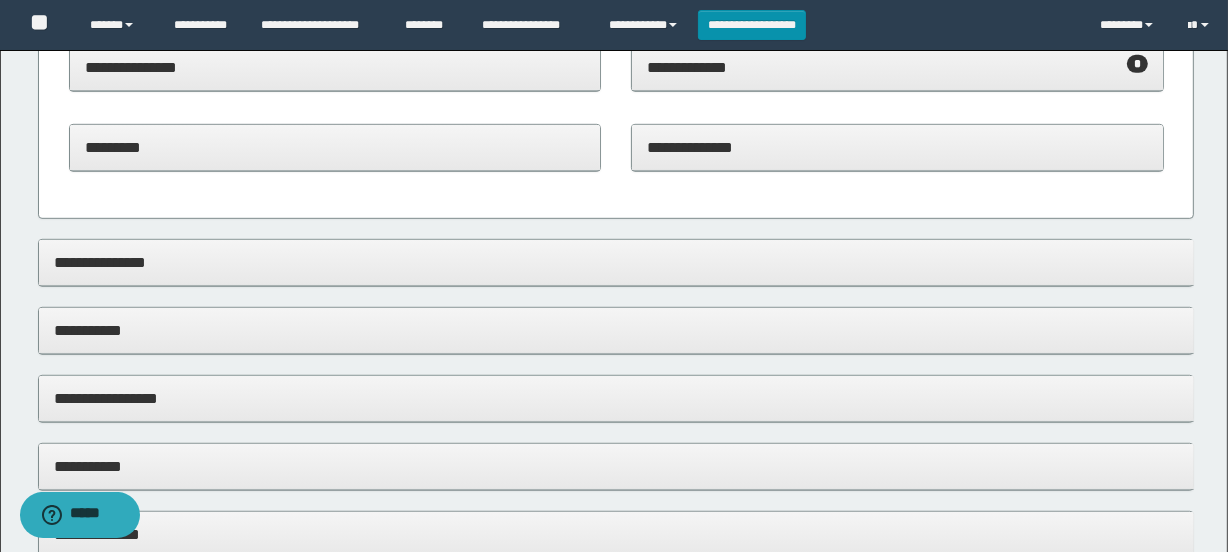 click on "**********" at bounding box center (897, 67) 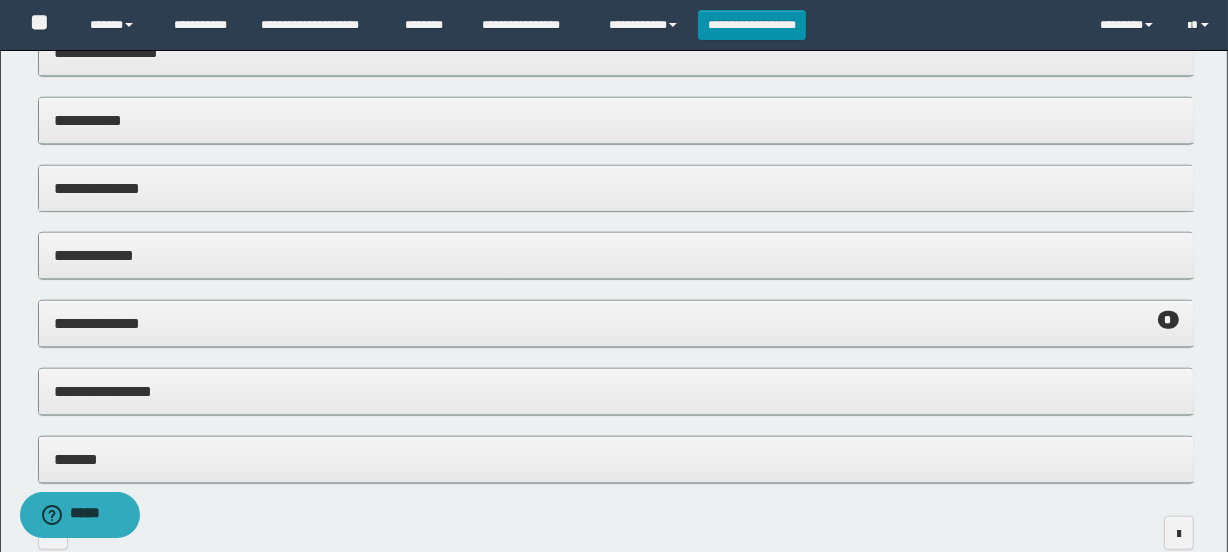 scroll, scrollTop: 1727, scrollLeft: 0, axis: vertical 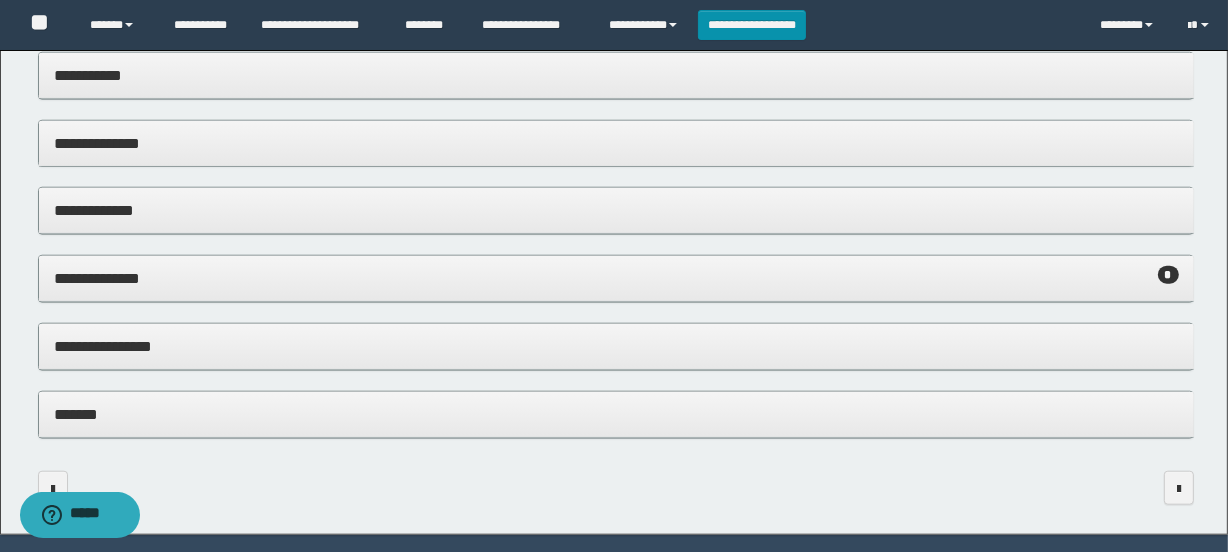 click on "**********" at bounding box center [616, 278] 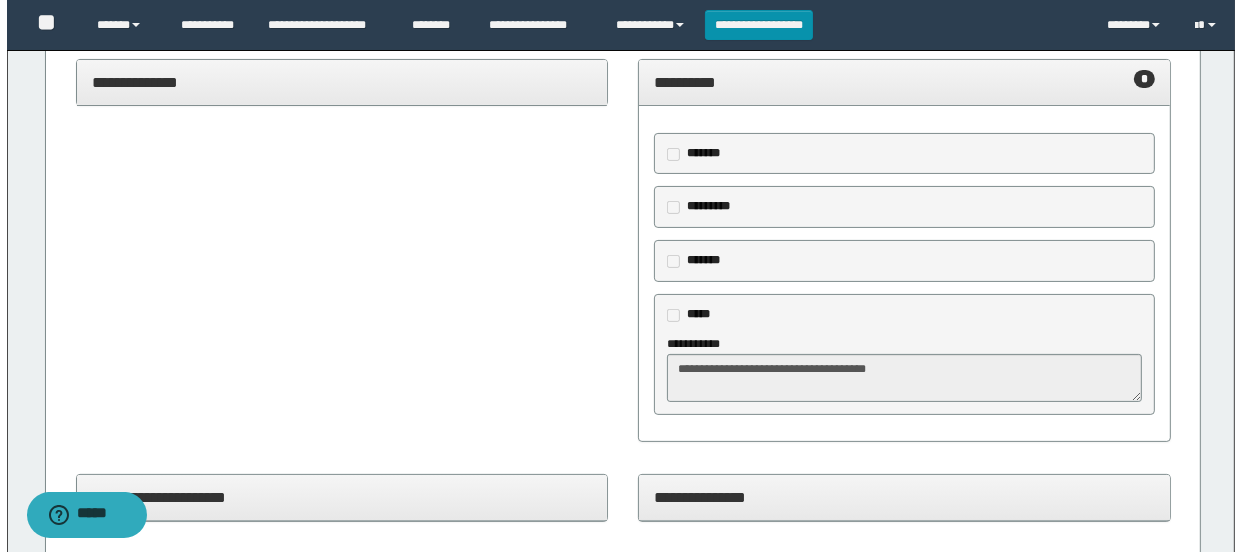 scroll, scrollTop: 0, scrollLeft: 0, axis: both 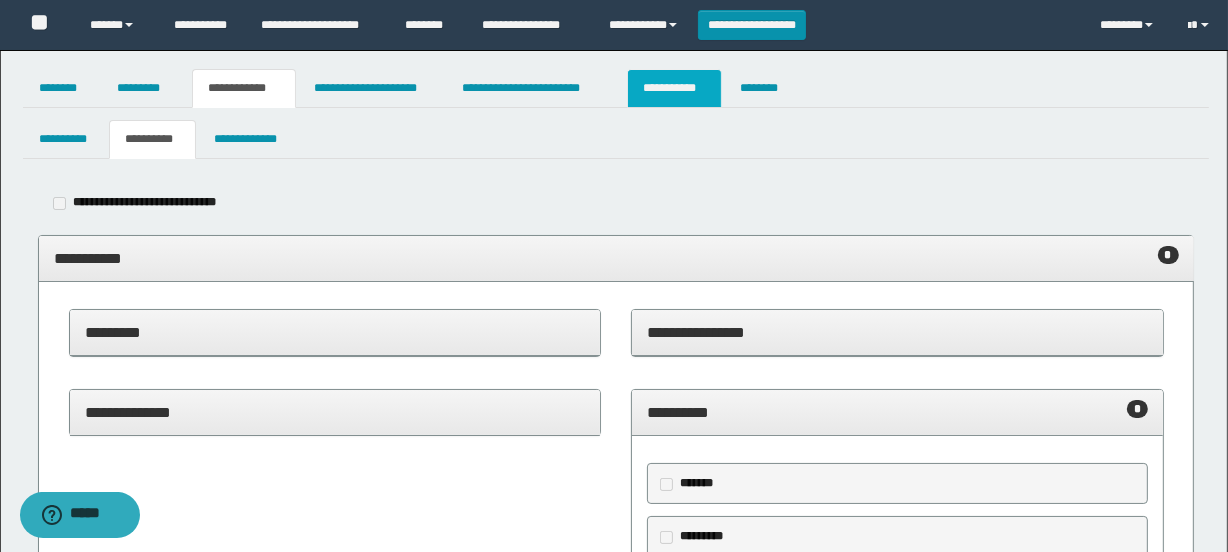 click on "**********" at bounding box center (674, 88) 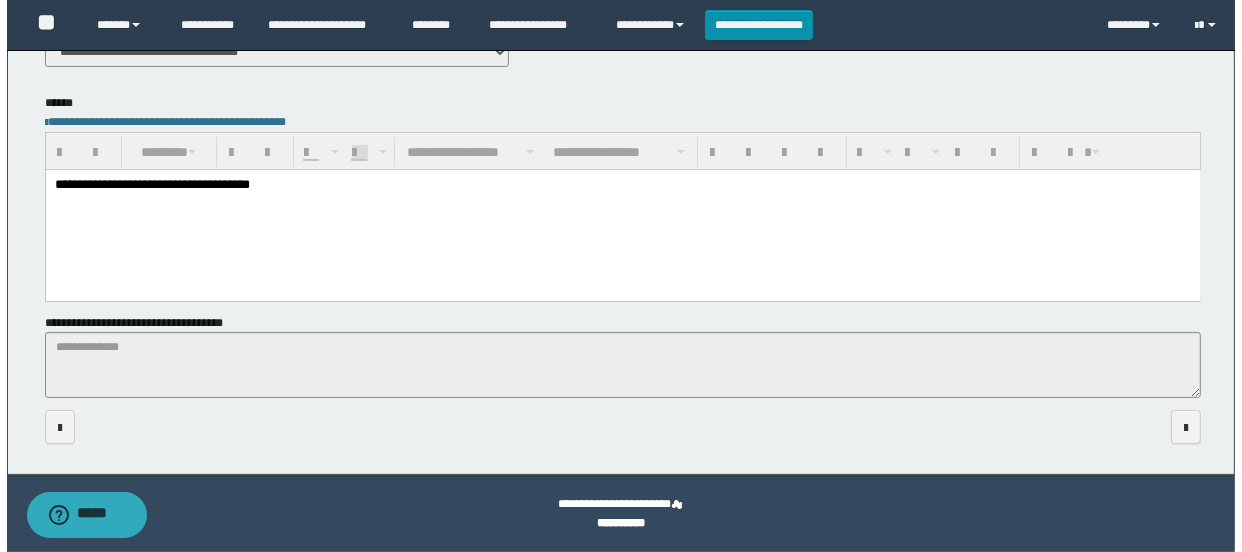 scroll, scrollTop: 0, scrollLeft: 0, axis: both 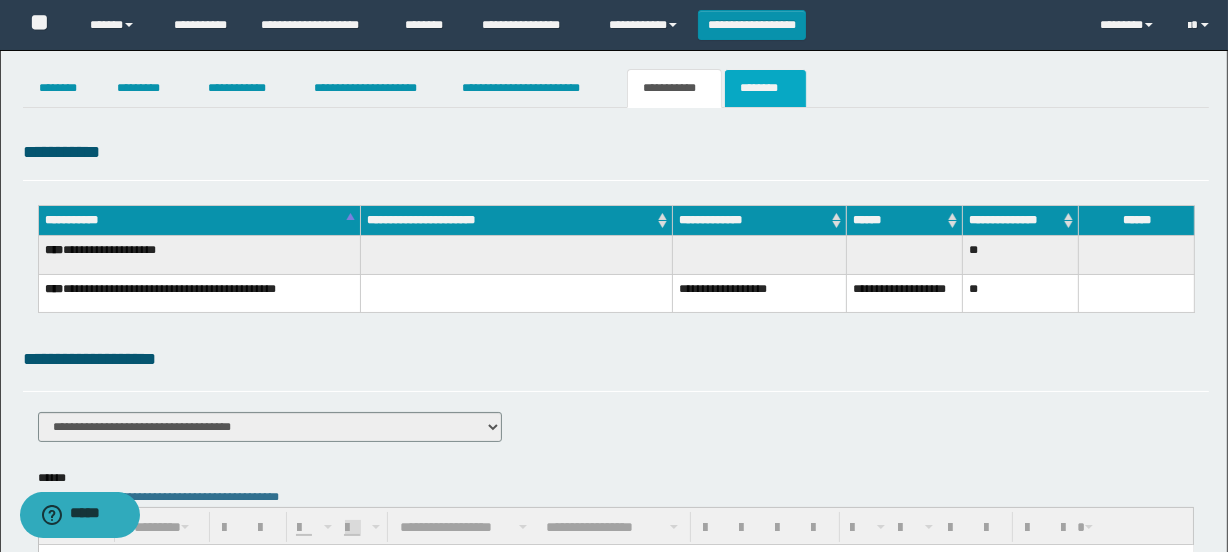 click on "********" at bounding box center [765, 88] 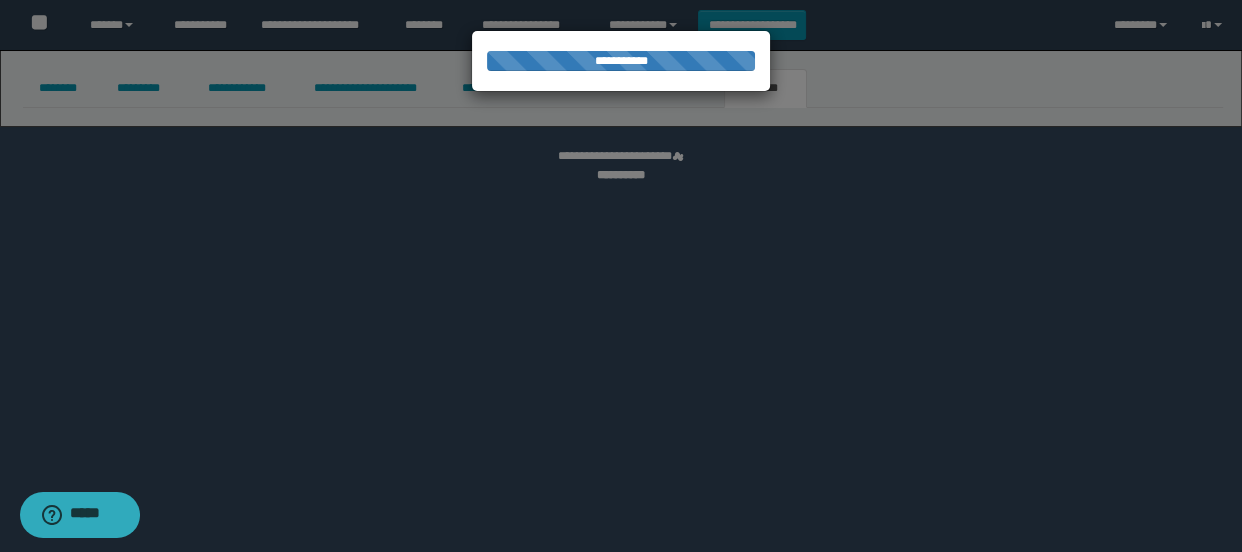 select on "****" 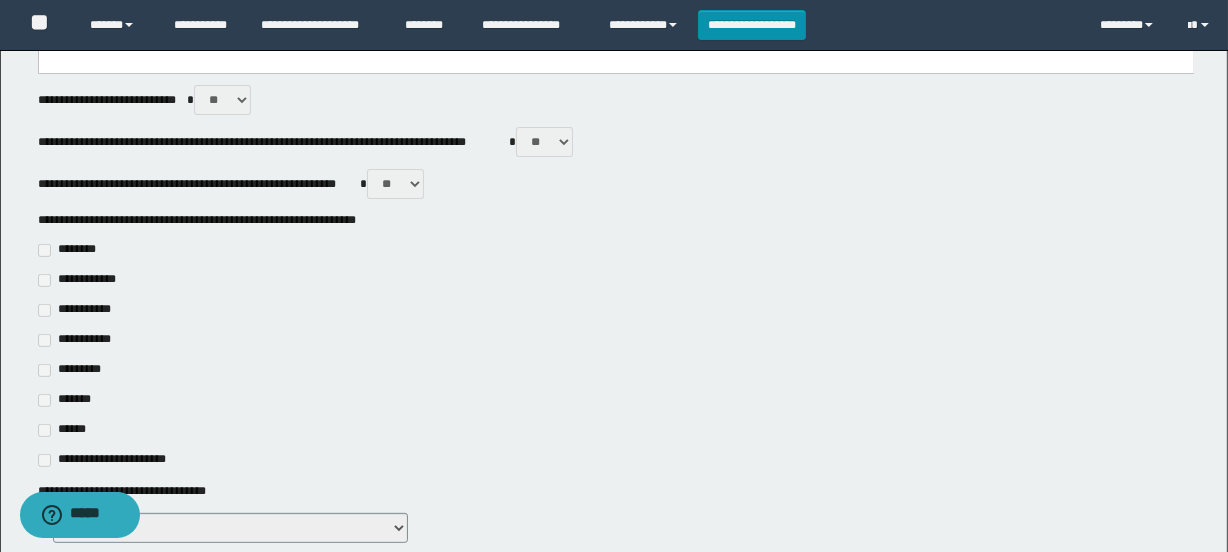 scroll, scrollTop: 545, scrollLeft: 0, axis: vertical 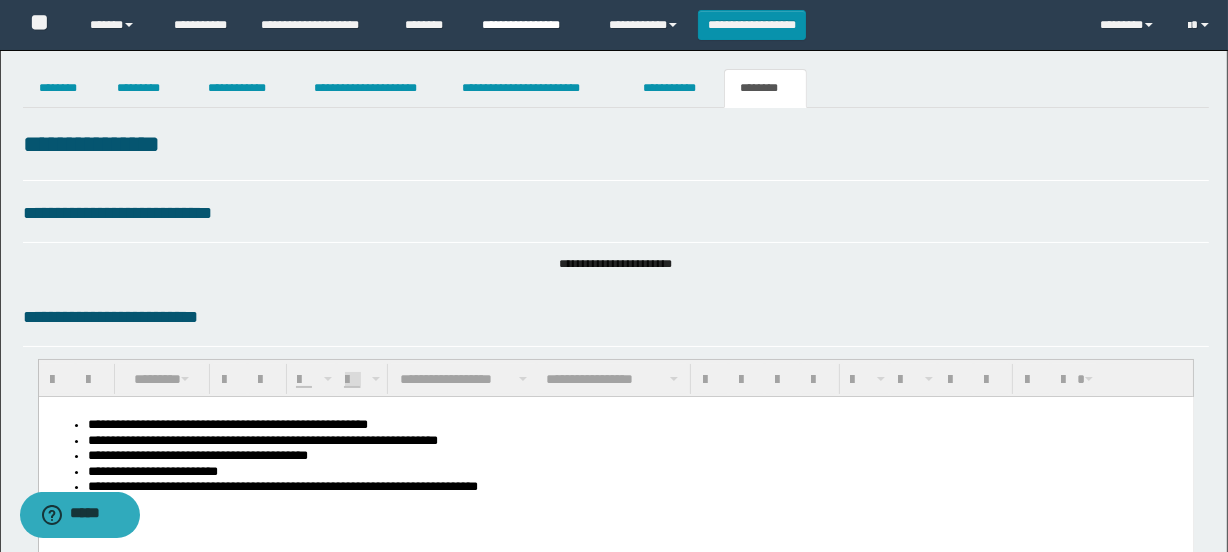 click on "**********" at bounding box center (530, 25) 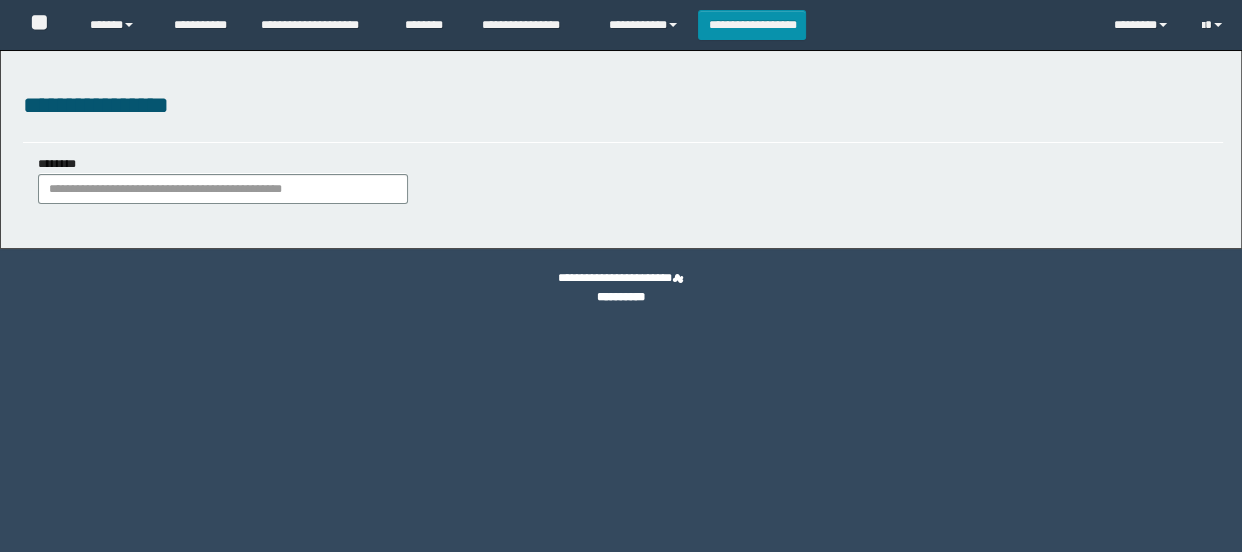 scroll, scrollTop: 0, scrollLeft: 0, axis: both 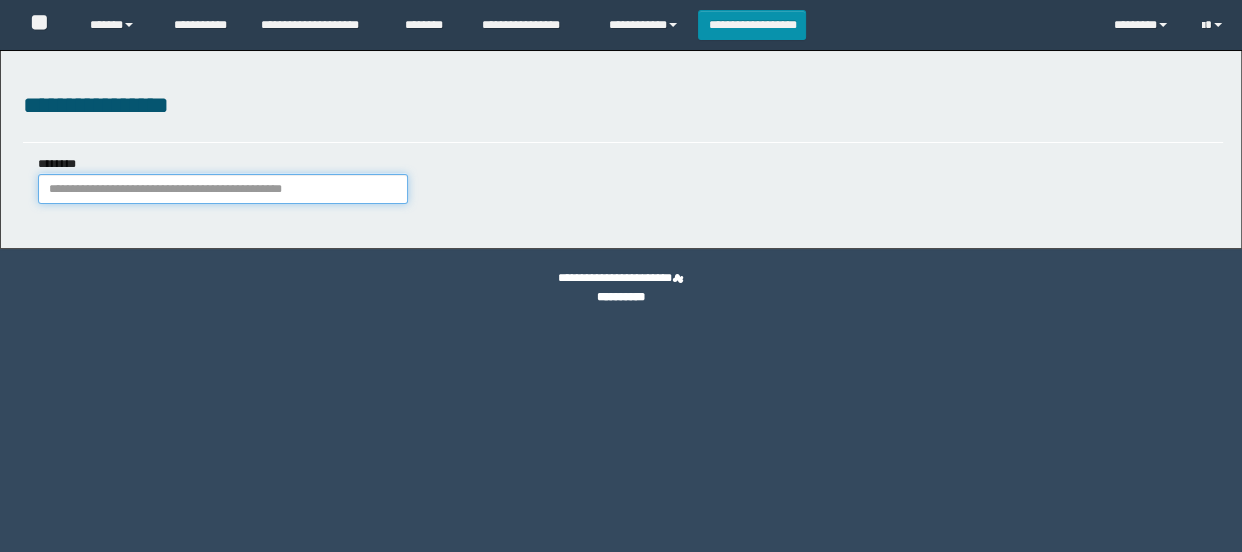 click on "********" at bounding box center (223, 189) 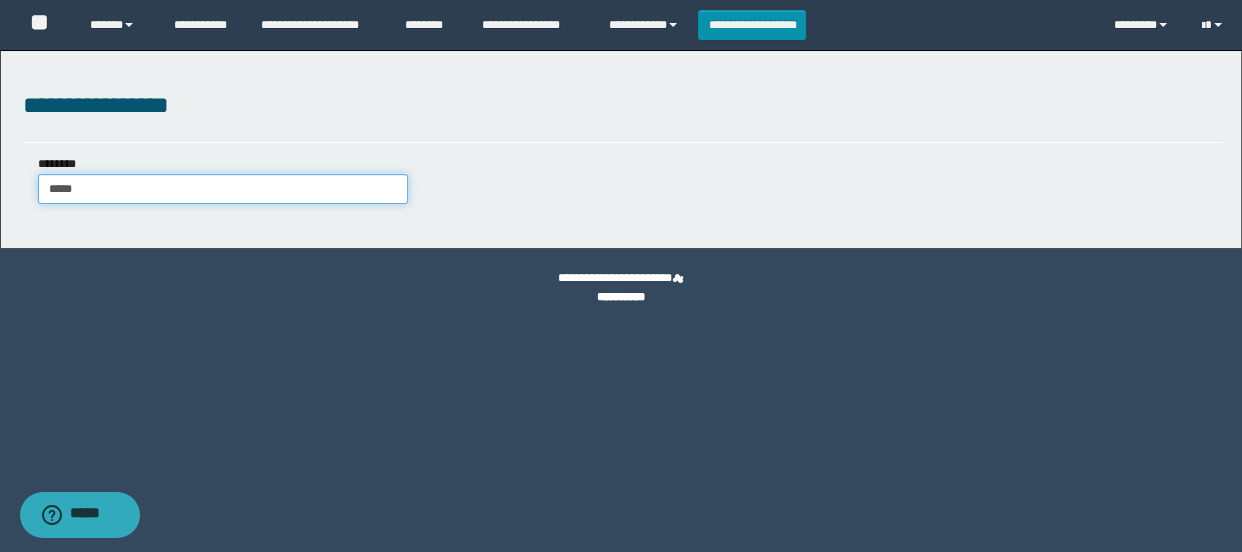 type on "******" 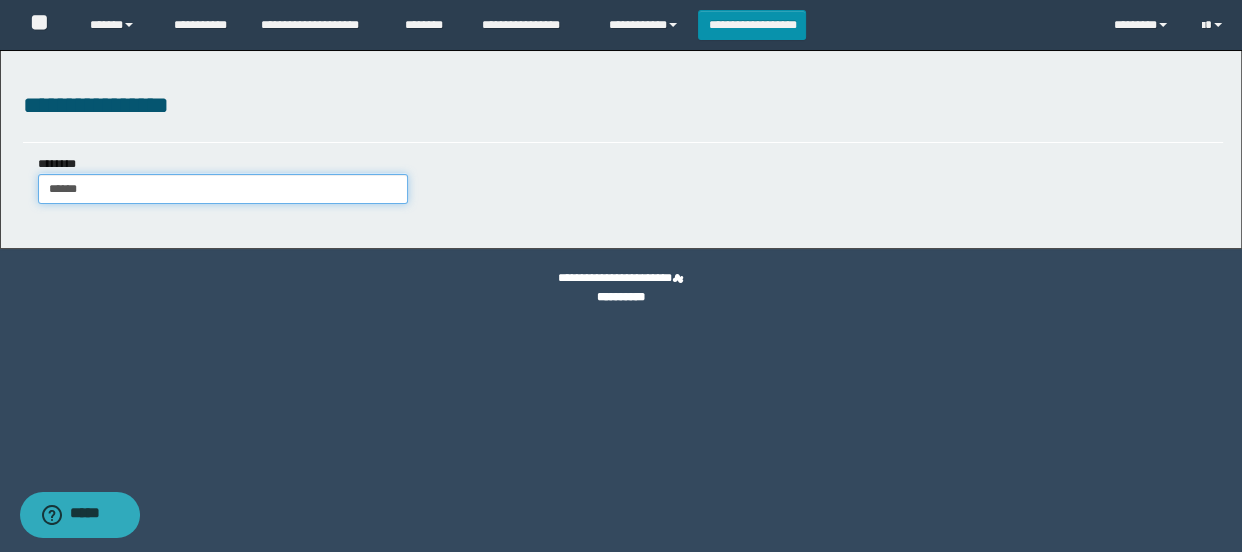 type on "******" 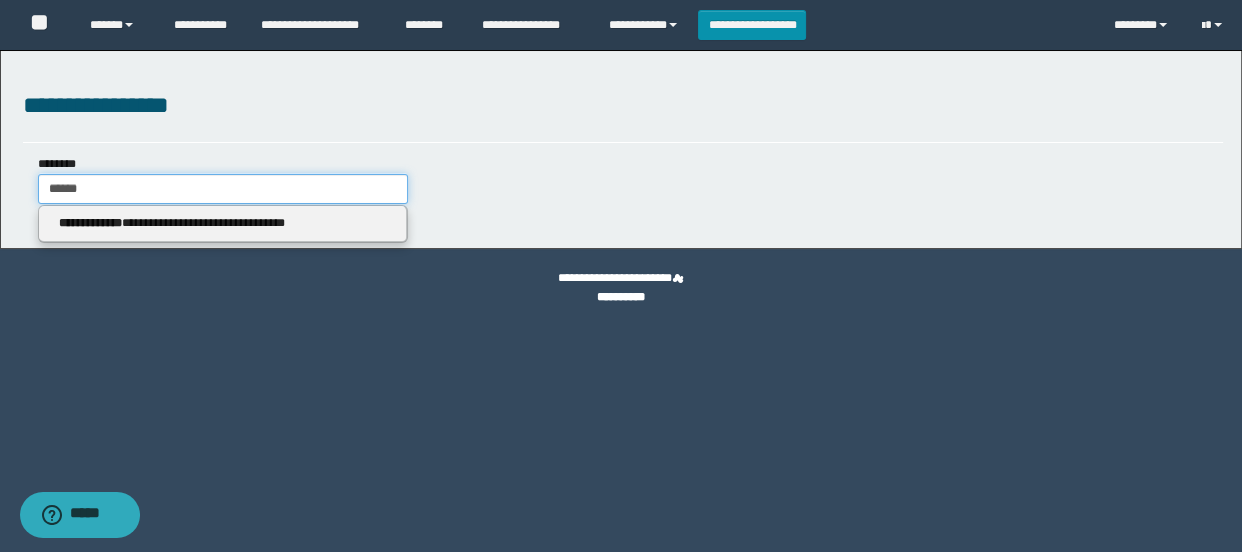 type 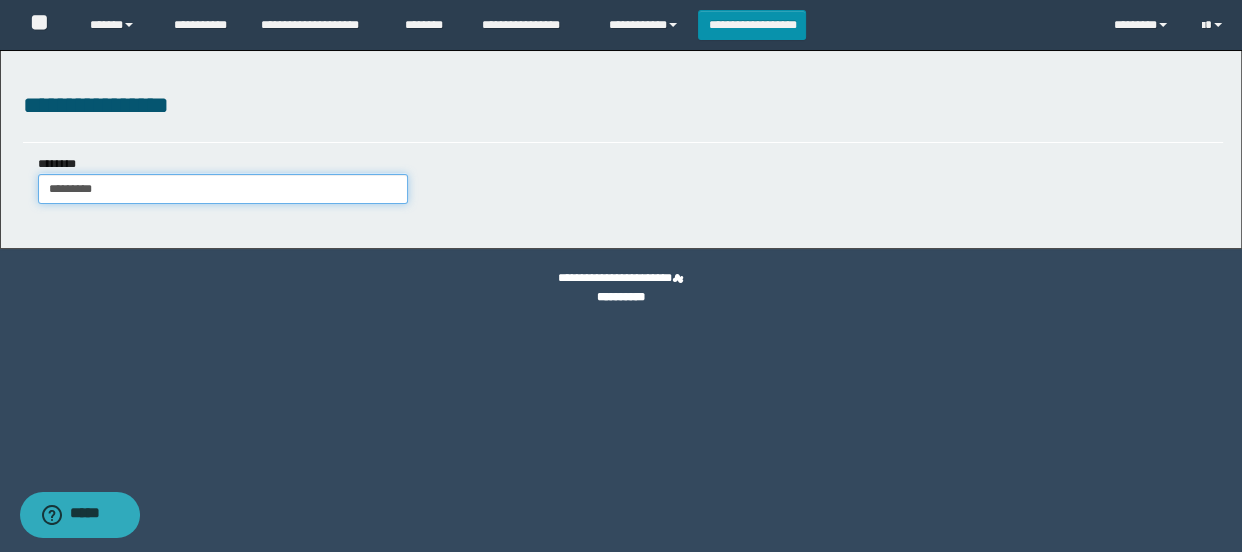 type on "**********" 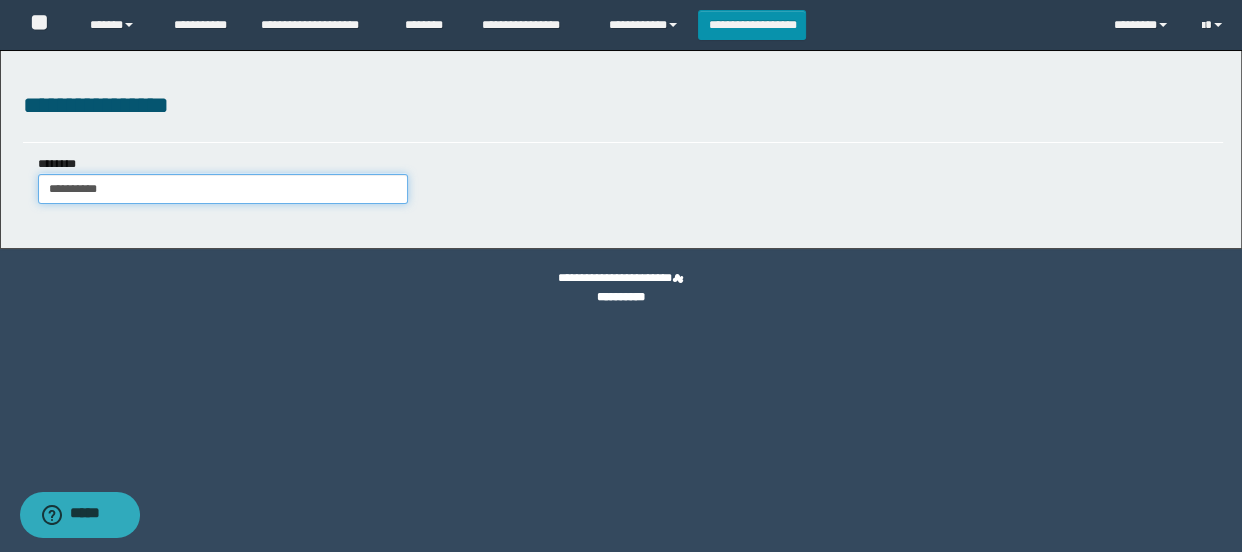 type on "**********" 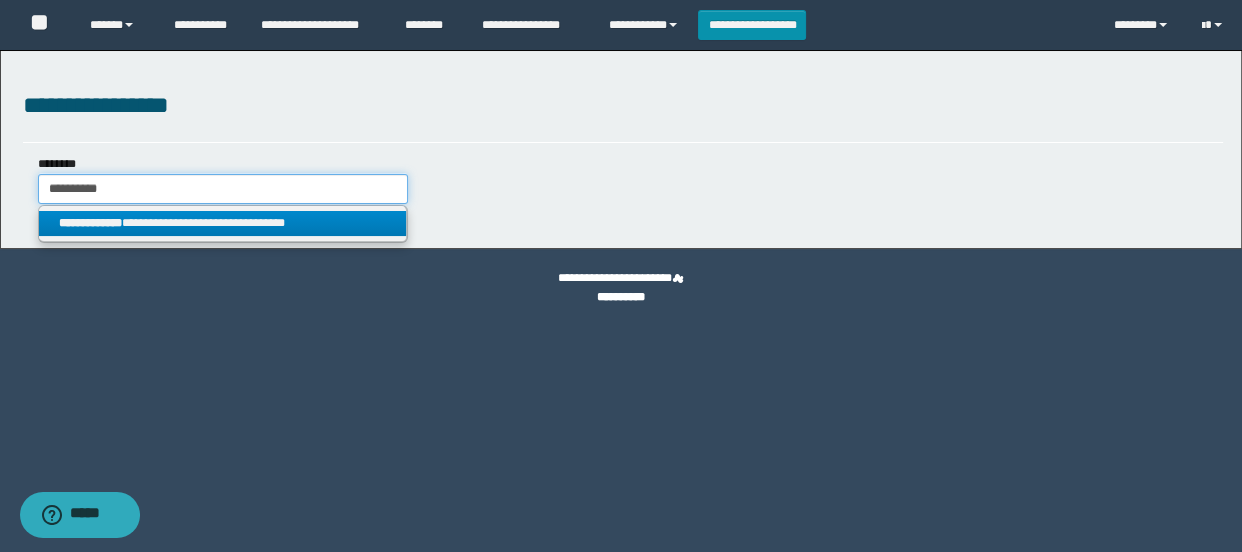 type on "**********" 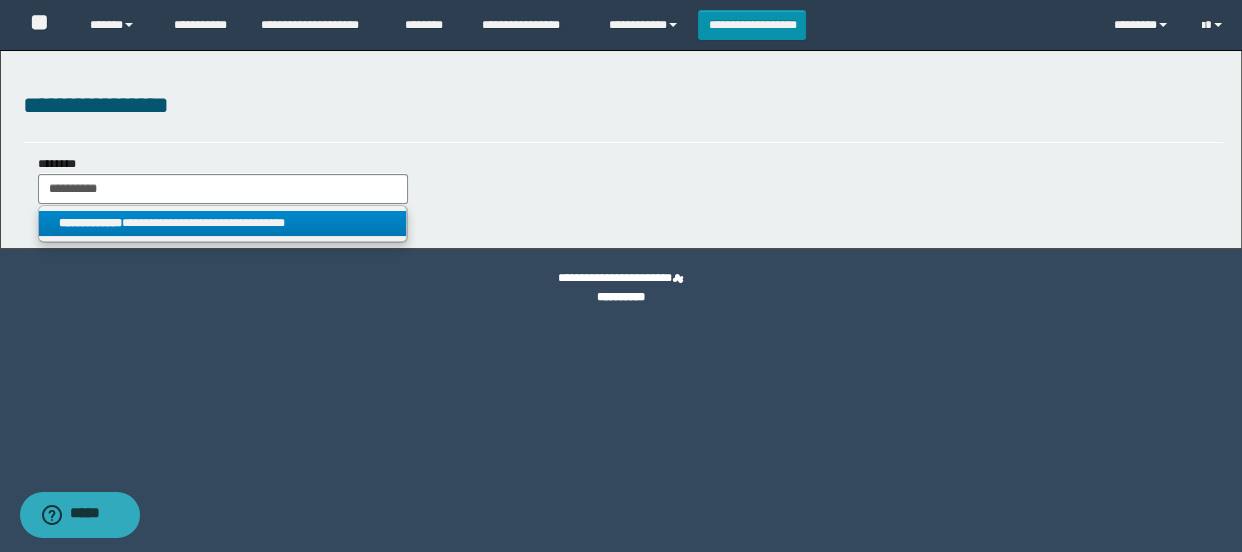 click on "**********" at bounding box center [222, 223] 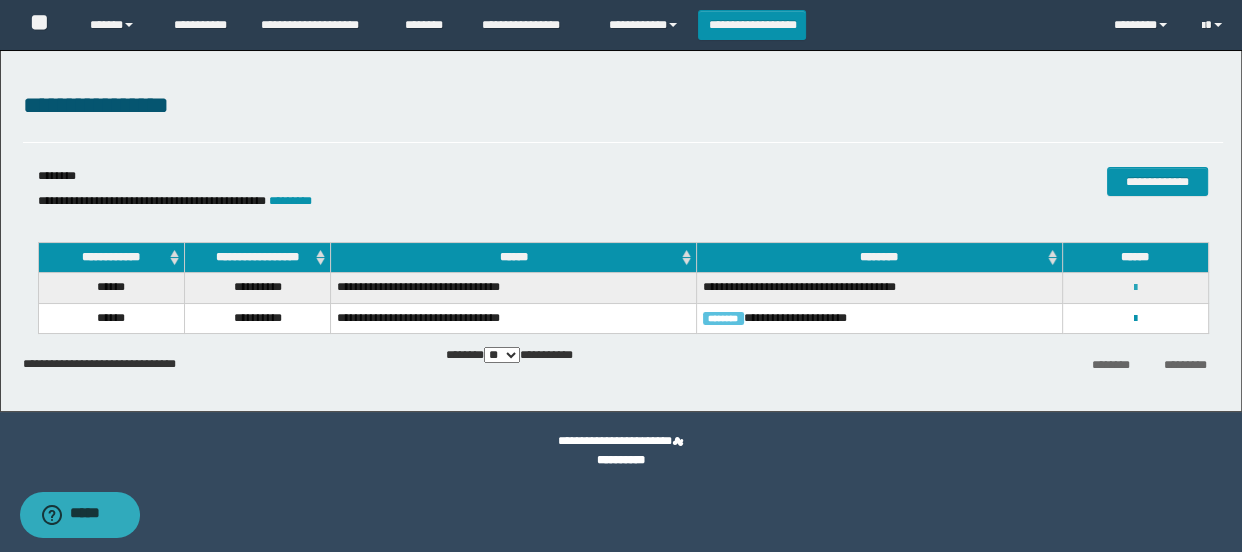 click at bounding box center [1135, 288] 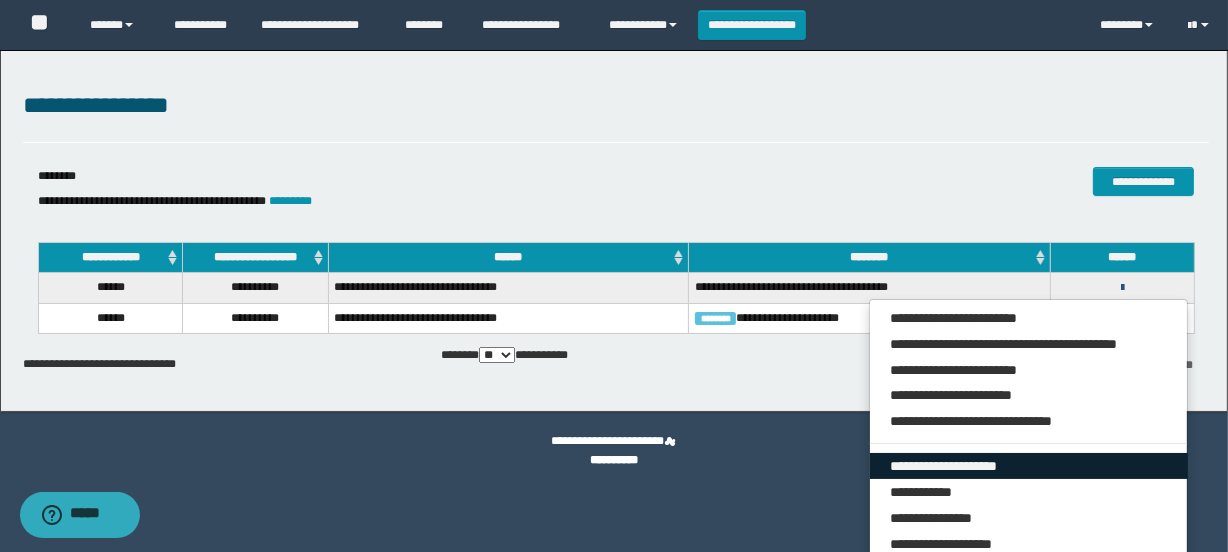 scroll, scrollTop: 115, scrollLeft: 0, axis: vertical 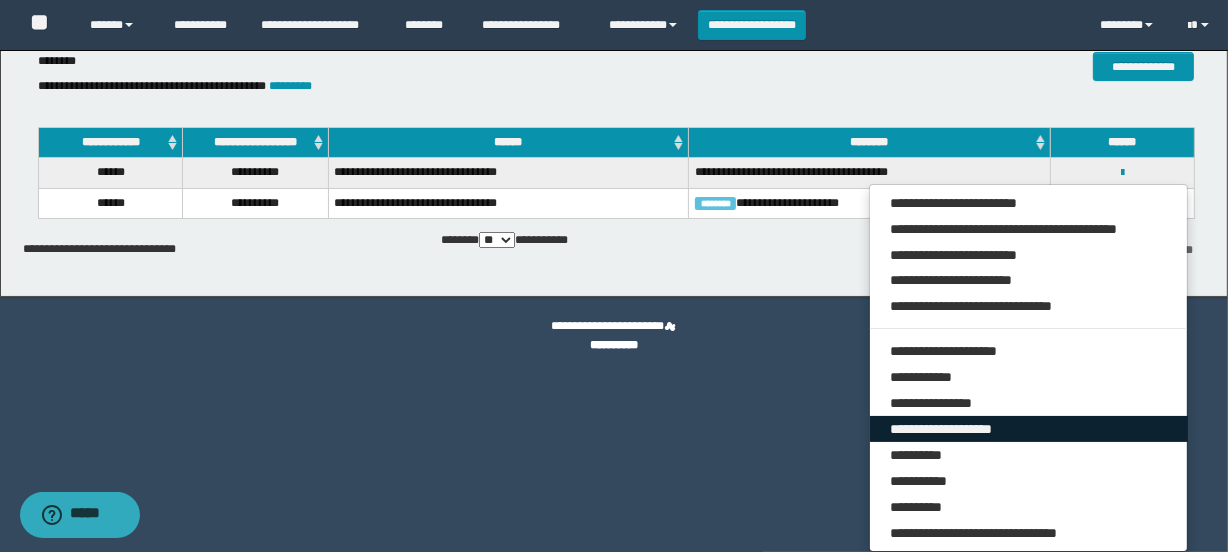 click on "**********" at bounding box center (1029, 429) 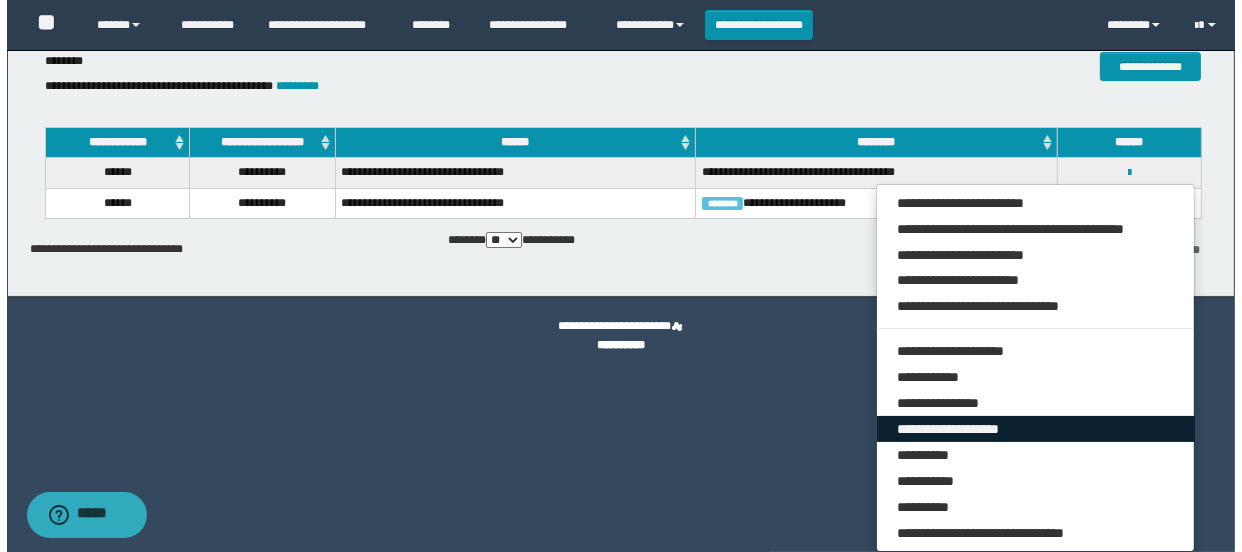 scroll, scrollTop: 0, scrollLeft: 0, axis: both 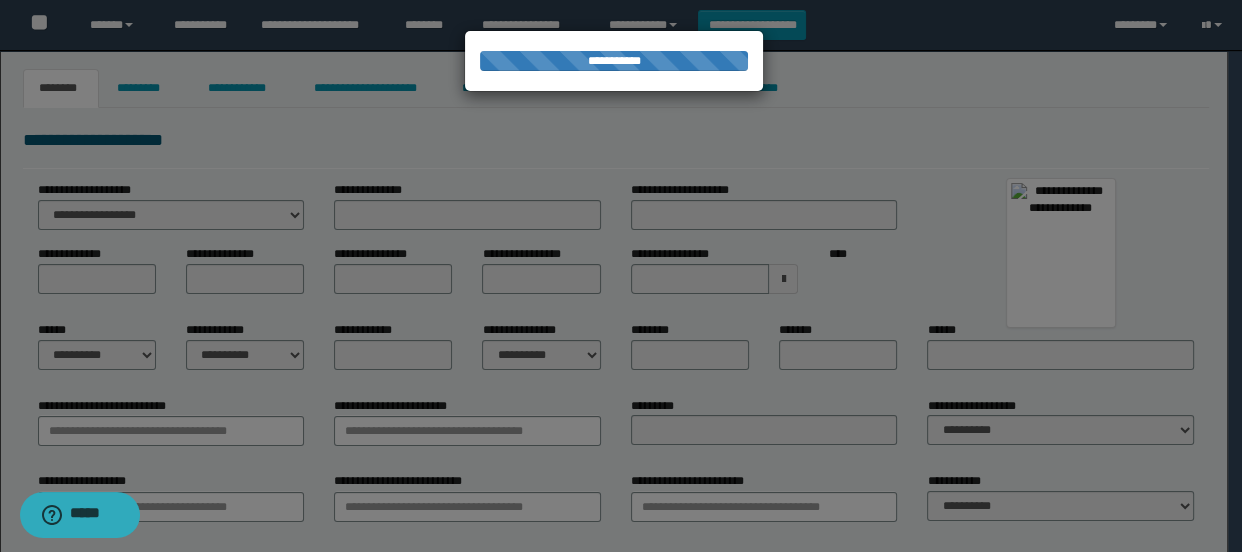 type on "******" 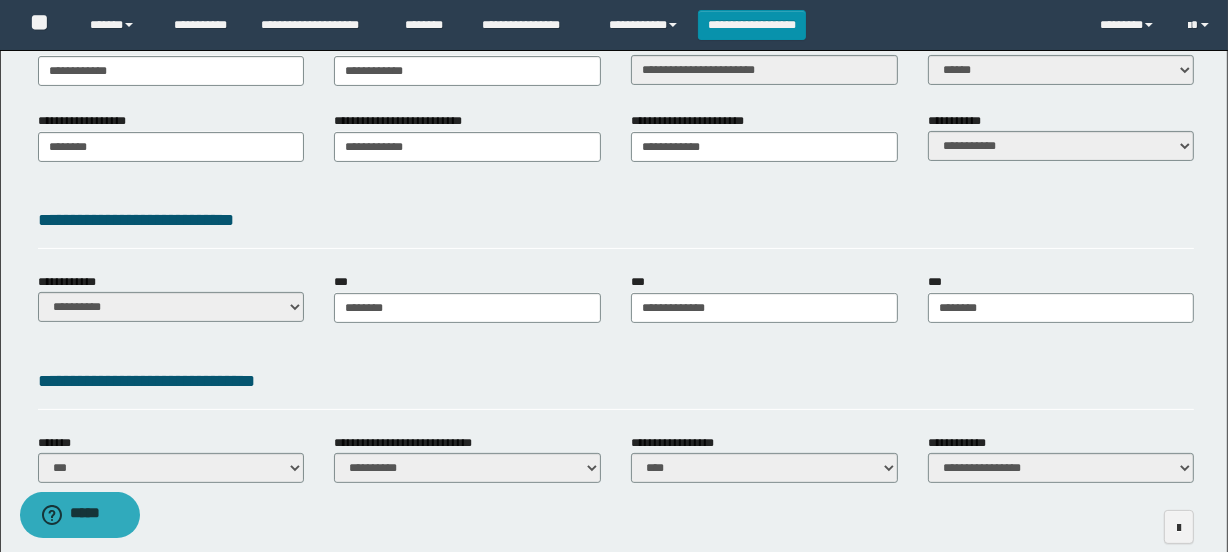 scroll, scrollTop: 0, scrollLeft: 0, axis: both 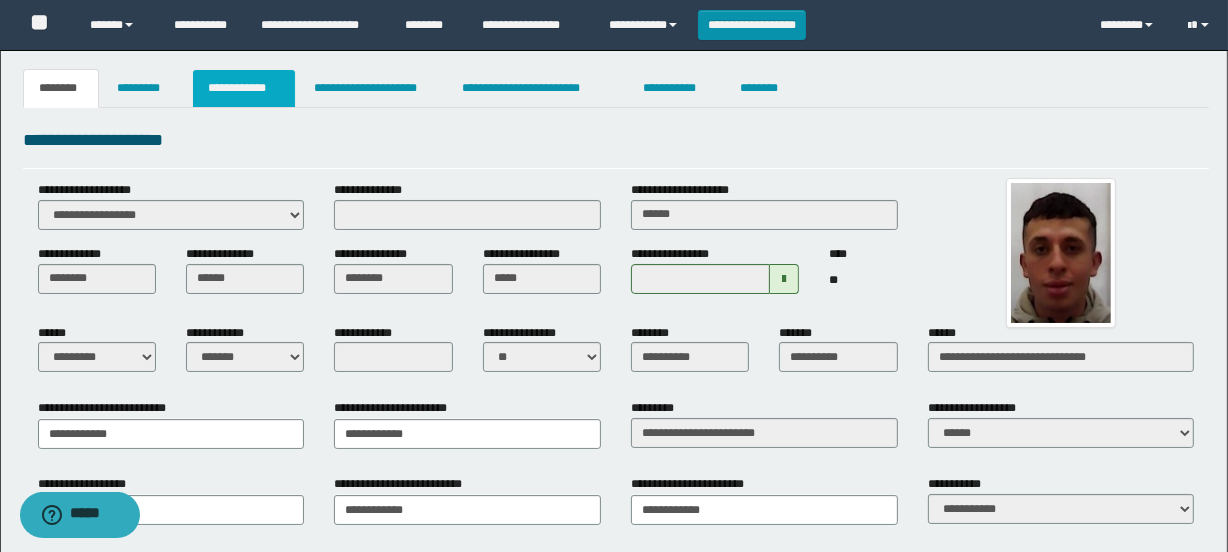 click on "**********" at bounding box center [244, 88] 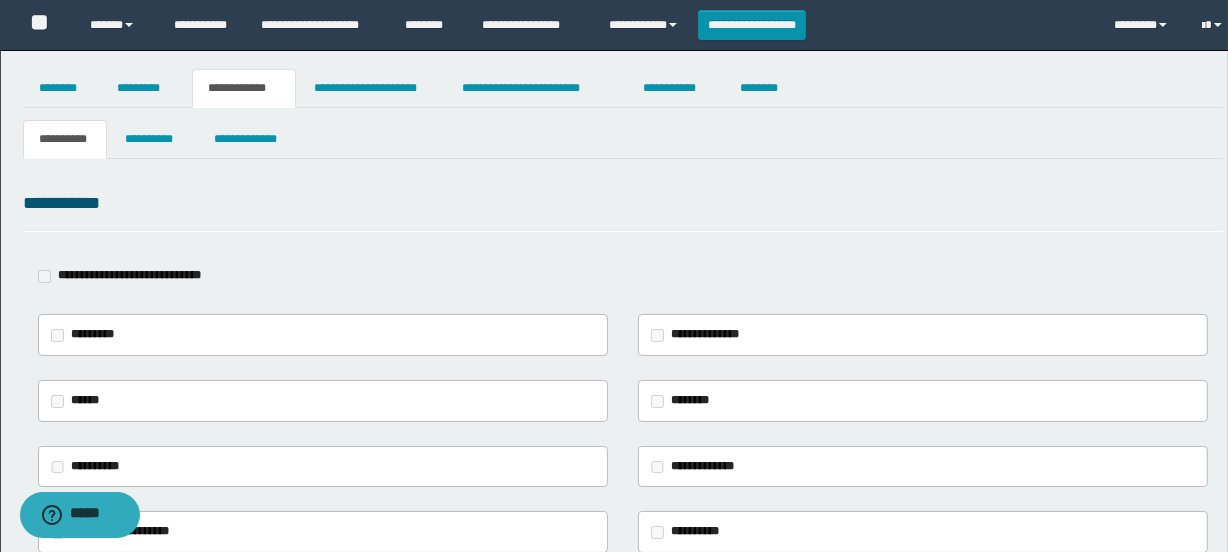 type on "**********" 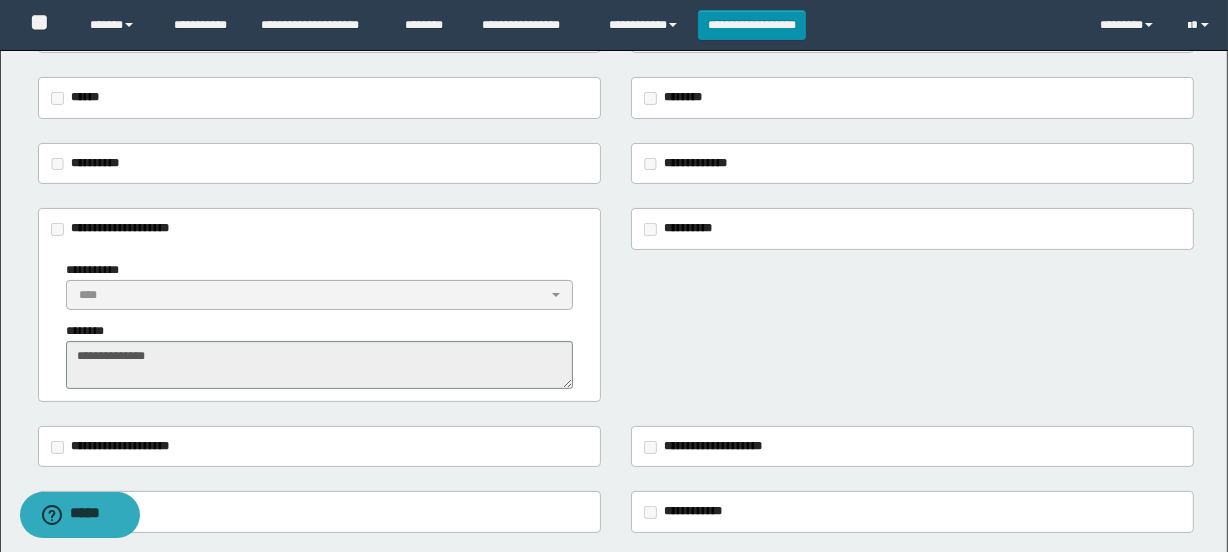 scroll, scrollTop: 454, scrollLeft: 0, axis: vertical 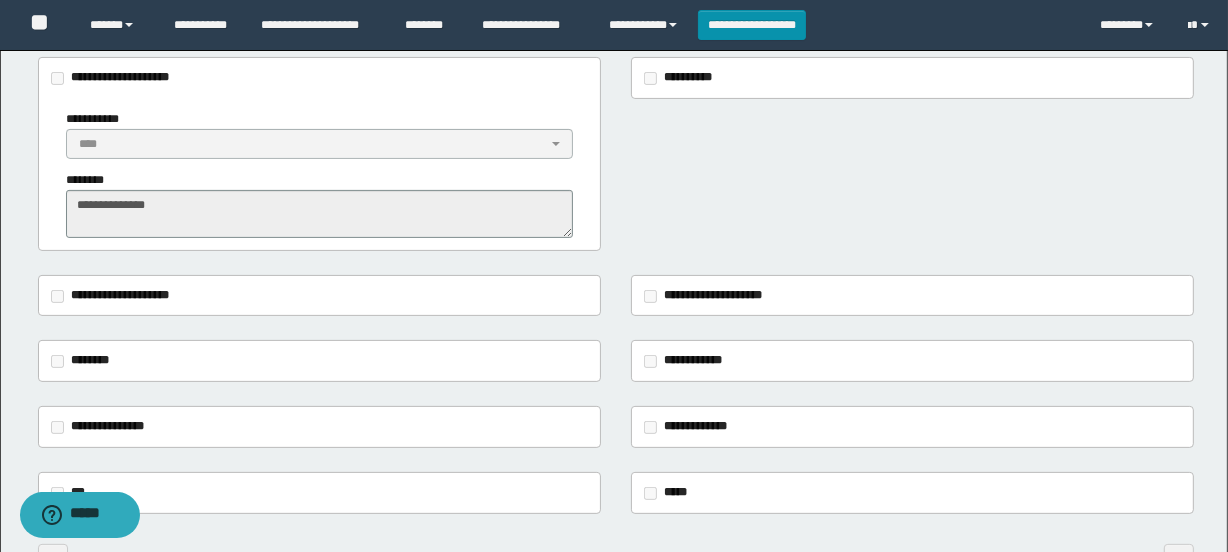 click on "**********" at bounding box center (614, 102) 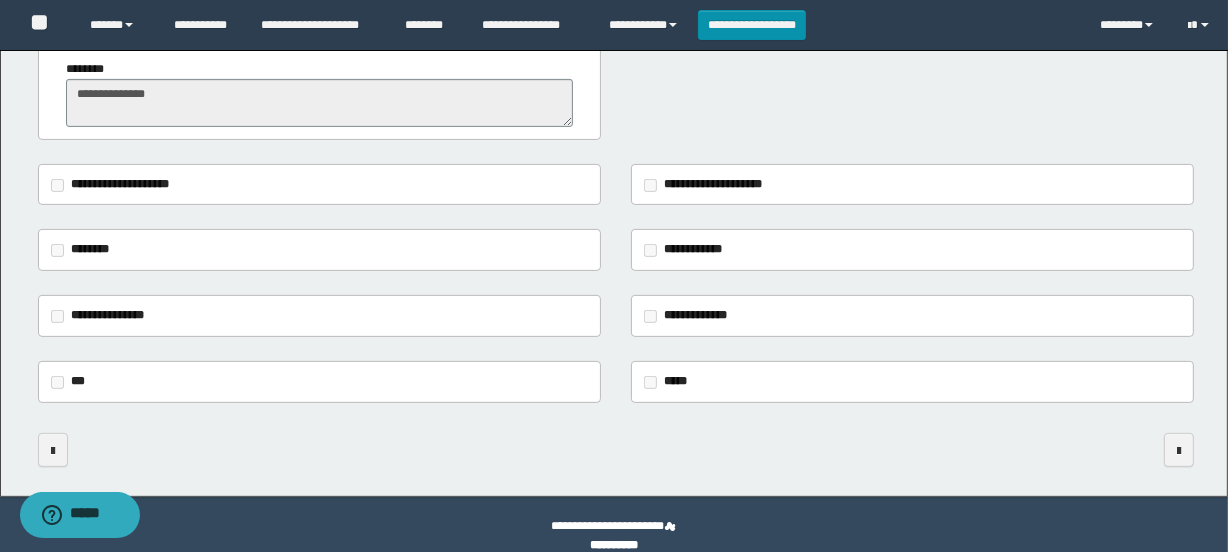 scroll, scrollTop: 588, scrollLeft: 0, axis: vertical 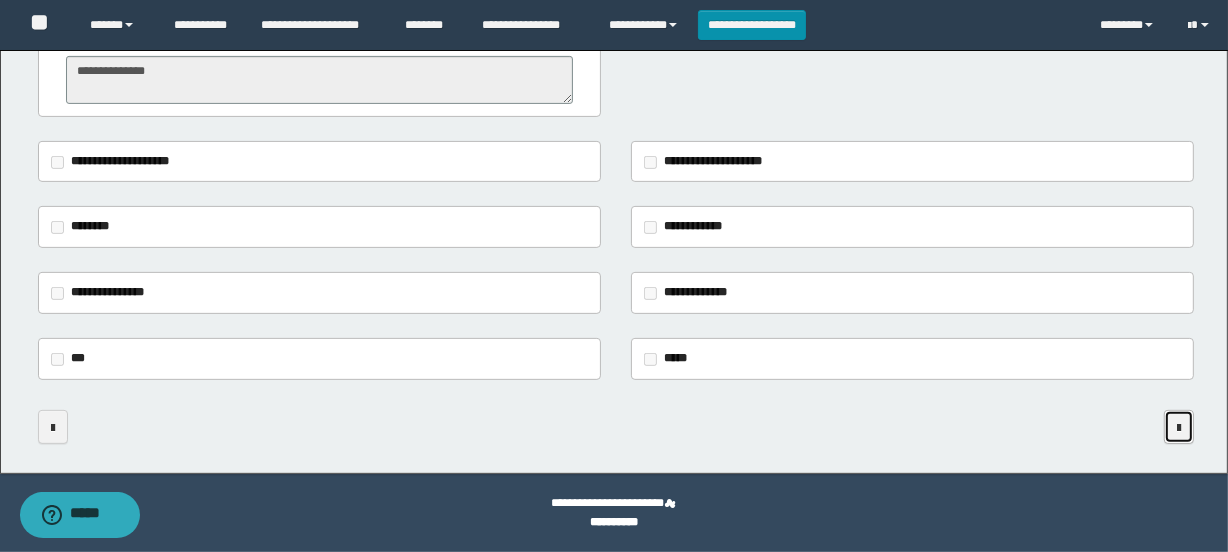 click at bounding box center [1179, 427] 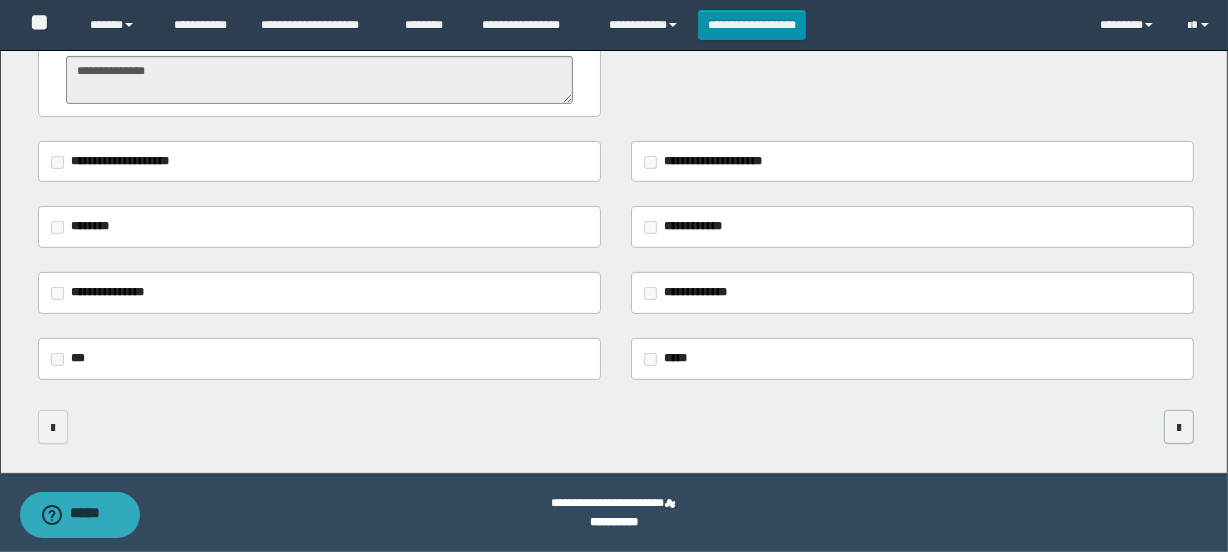 scroll, scrollTop: 0, scrollLeft: 0, axis: both 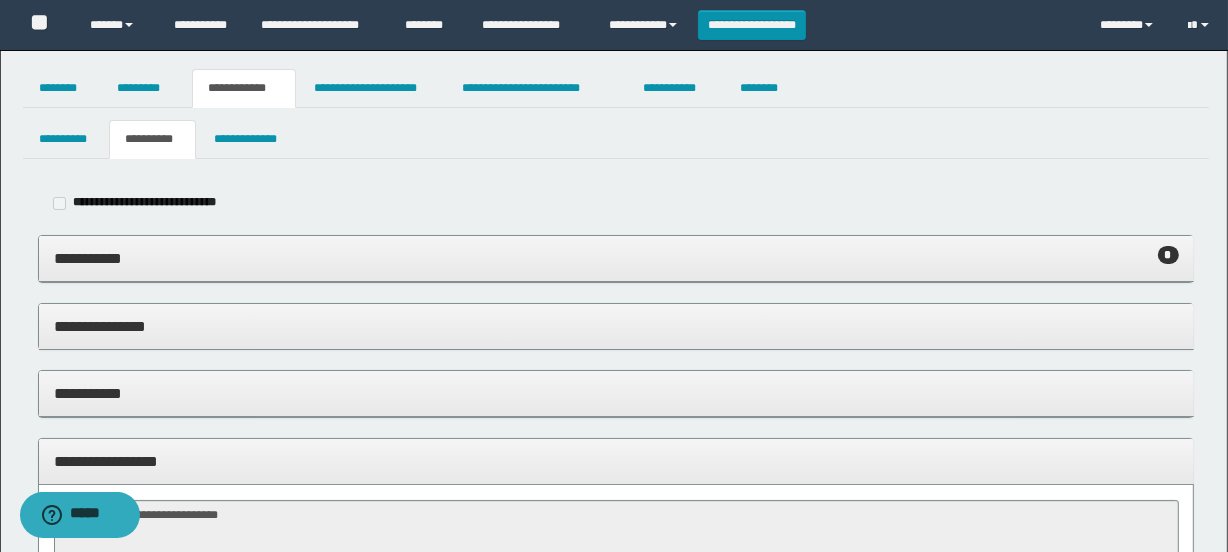 click on "**********" at bounding box center [616, 258] 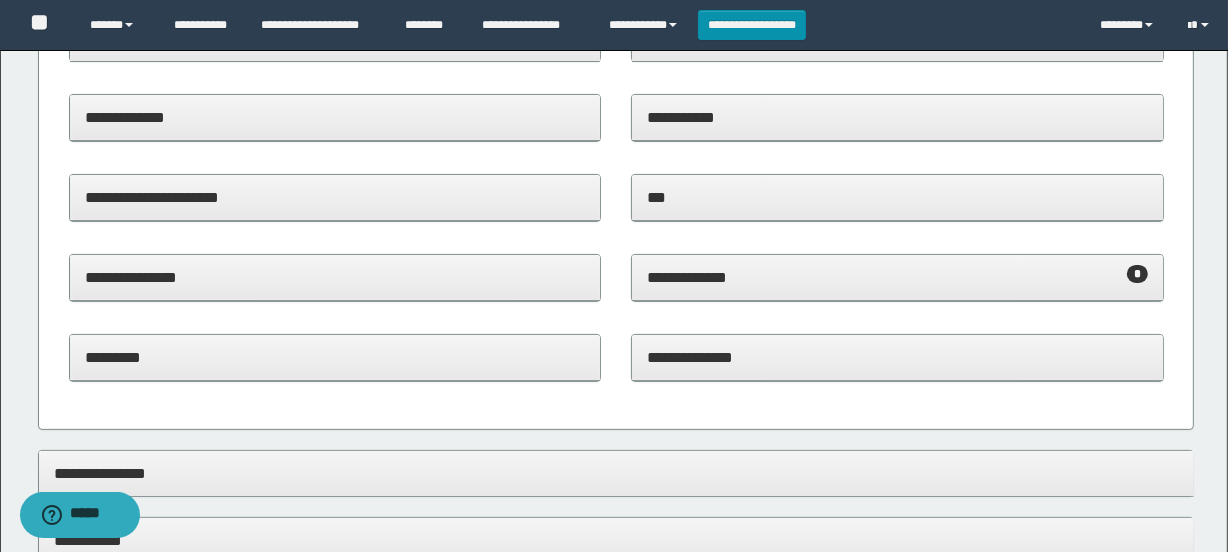 click on "**********" at bounding box center [897, 277] 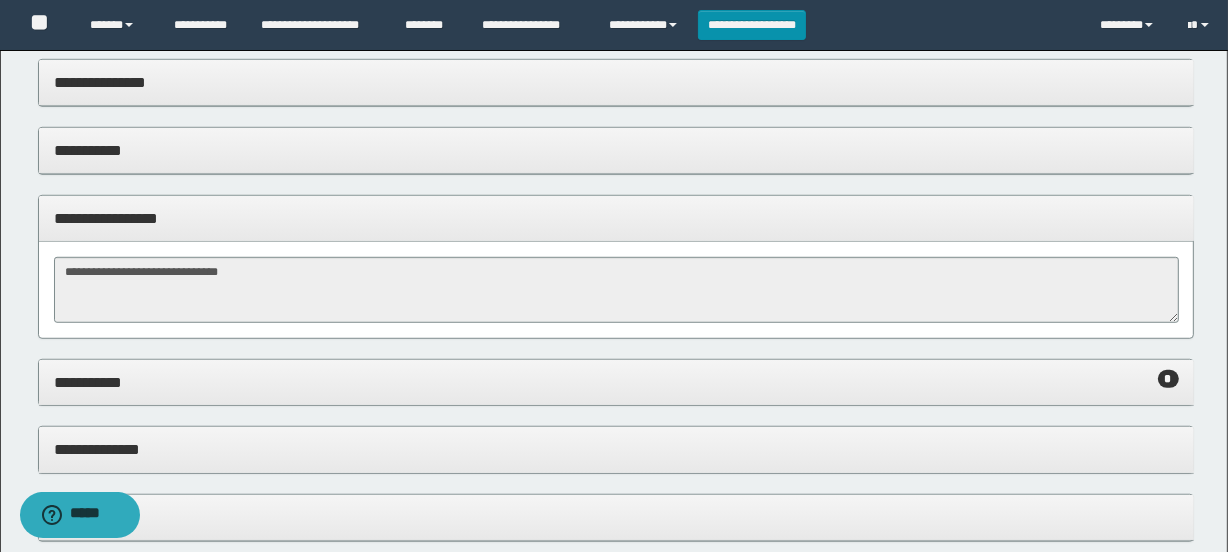 scroll, scrollTop: 1181, scrollLeft: 0, axis: vertical 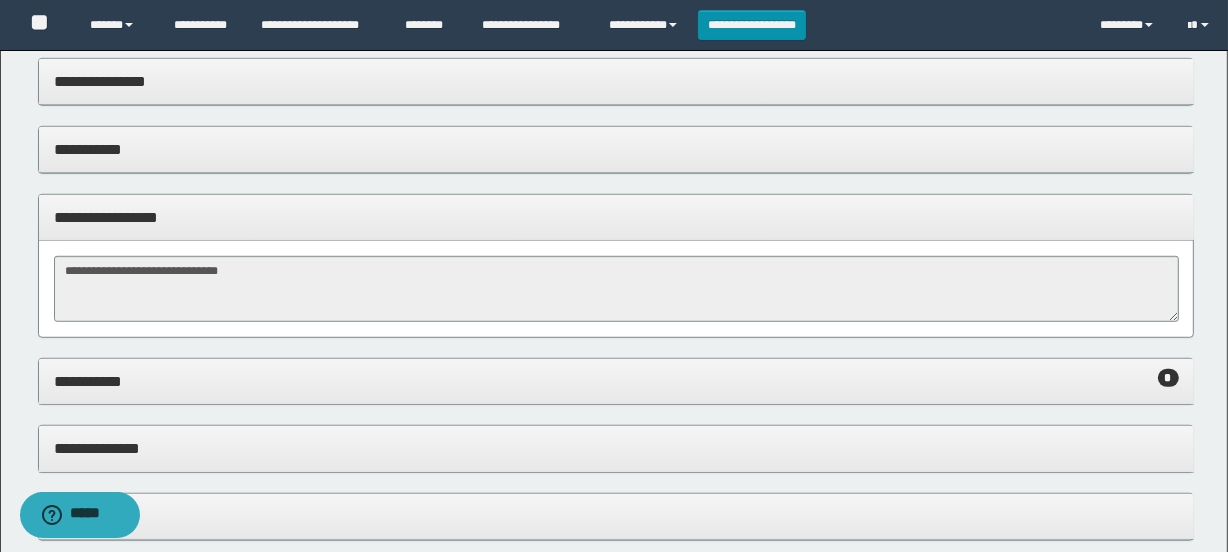 click on "**********" at bounding box center [614, -179] 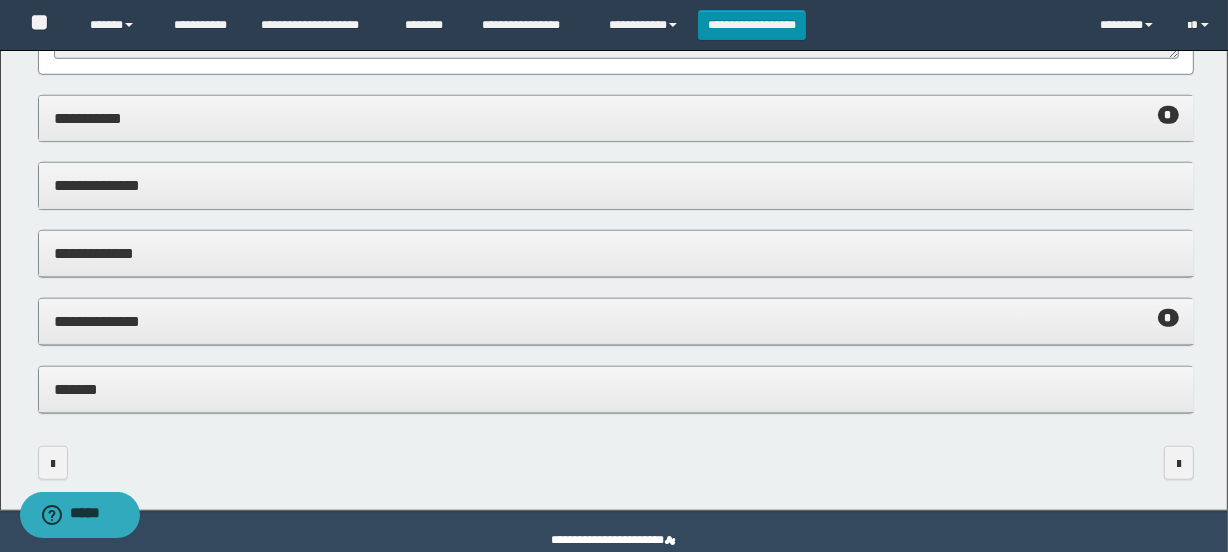 scroll, scrollTop: 1454, scrollLeft: 0, axis: vertical 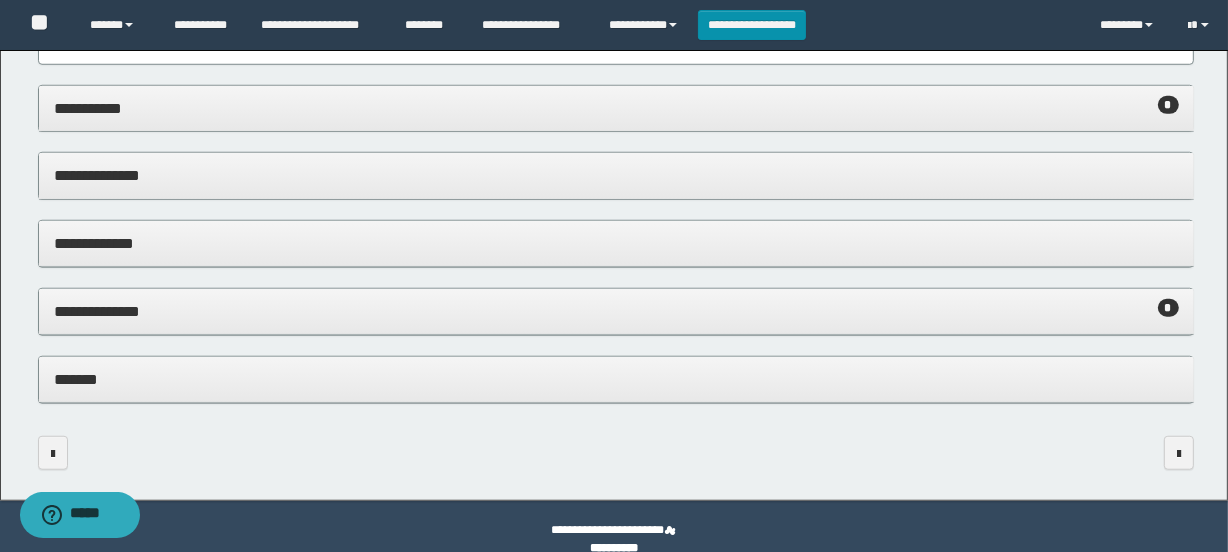 click on "**********" at bounding box center (616, 108) 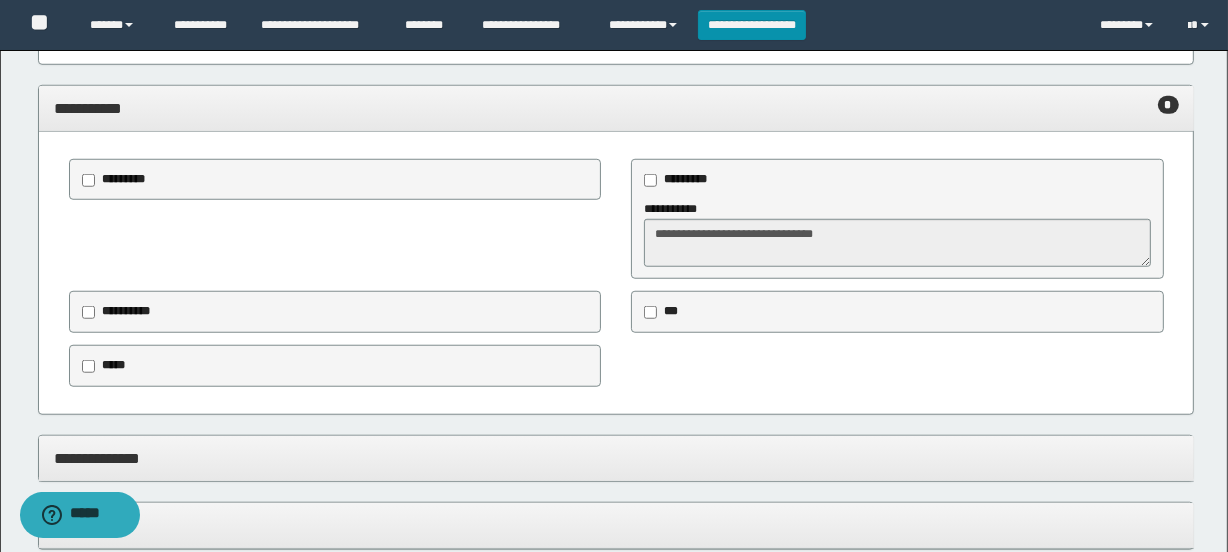 click on "**********" at bounding box center [616, 219] 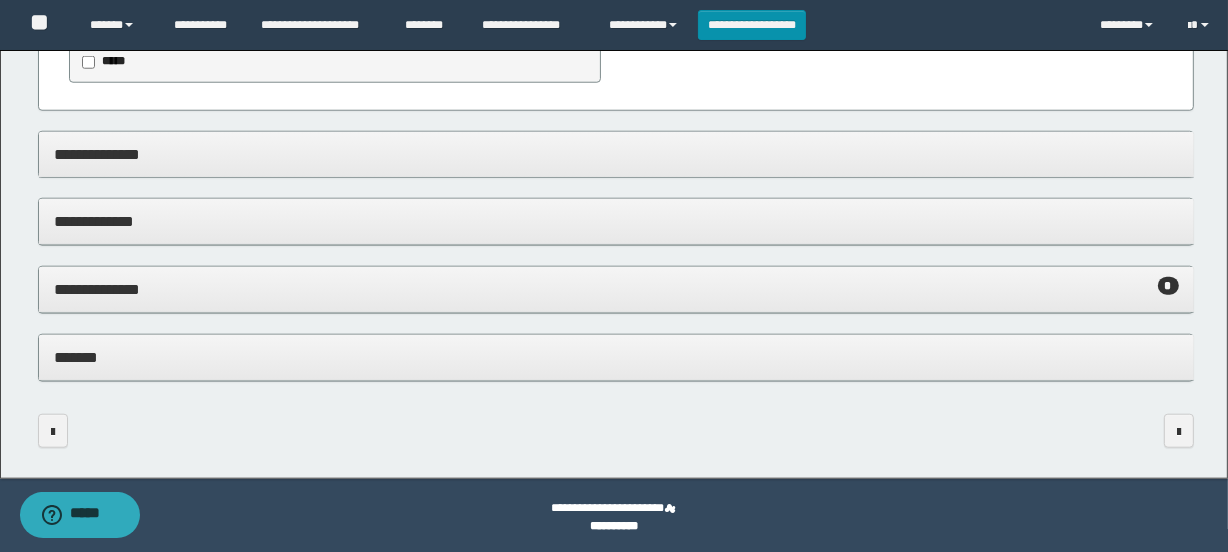 scroll, scrollTop: 1762, scrollLeft: 0, axis: vertical 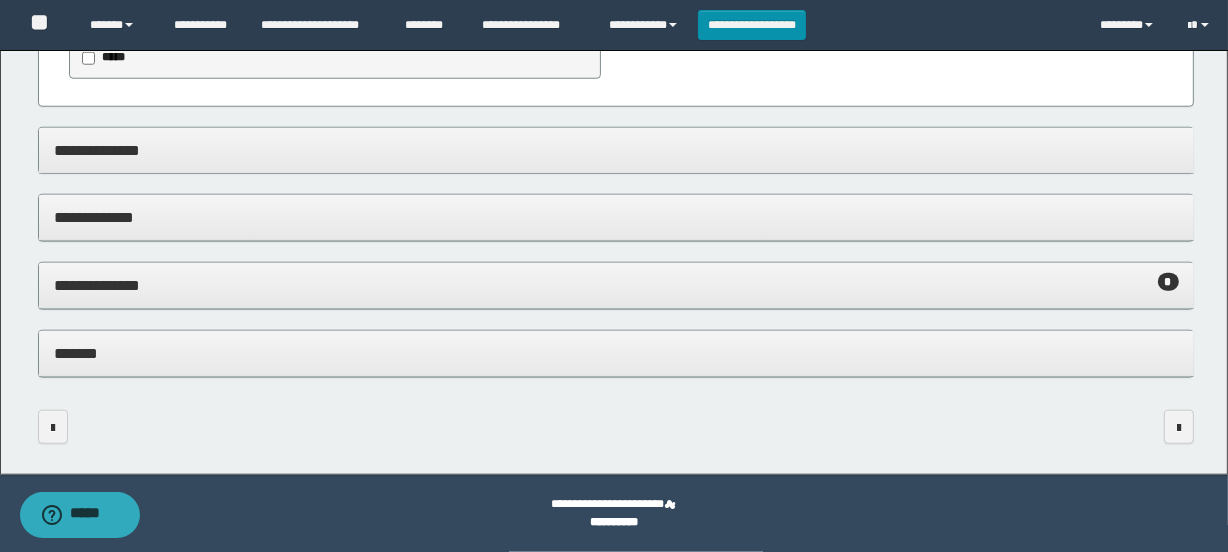click on "**********" at bounding box center (616, 285) 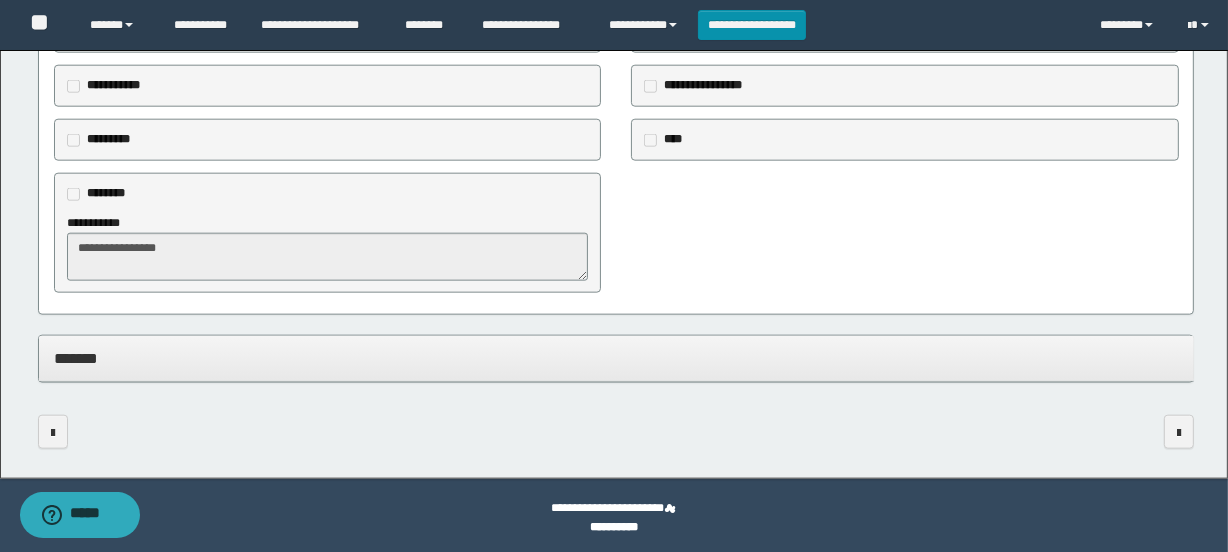 scroll, scrollTop: 2086, scrollLeft: 0, axis: vertical 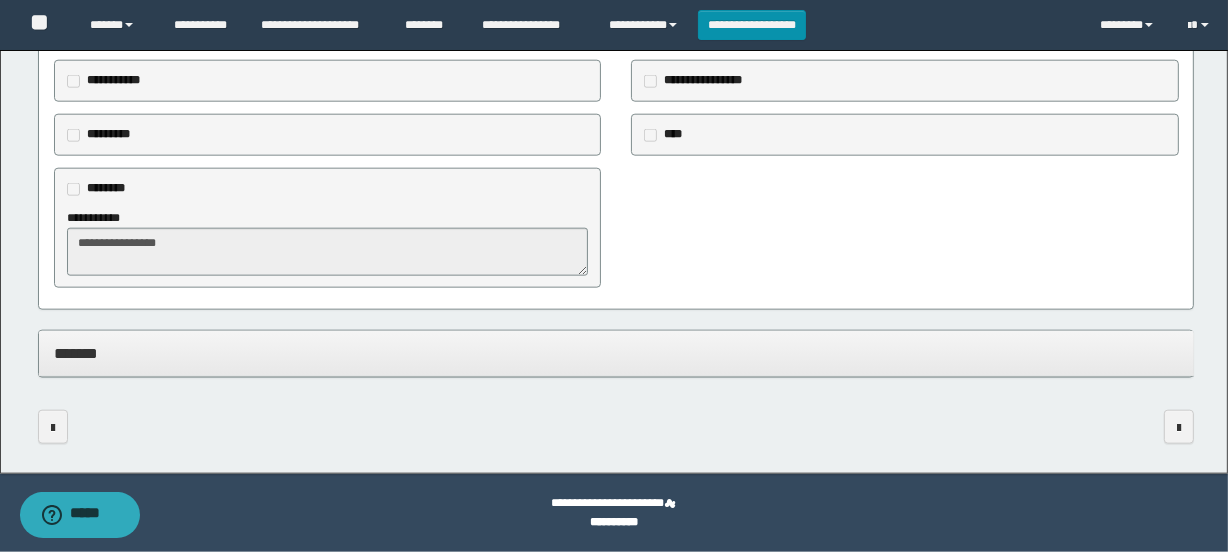 click on "**********" at bounding box center [614, -781] 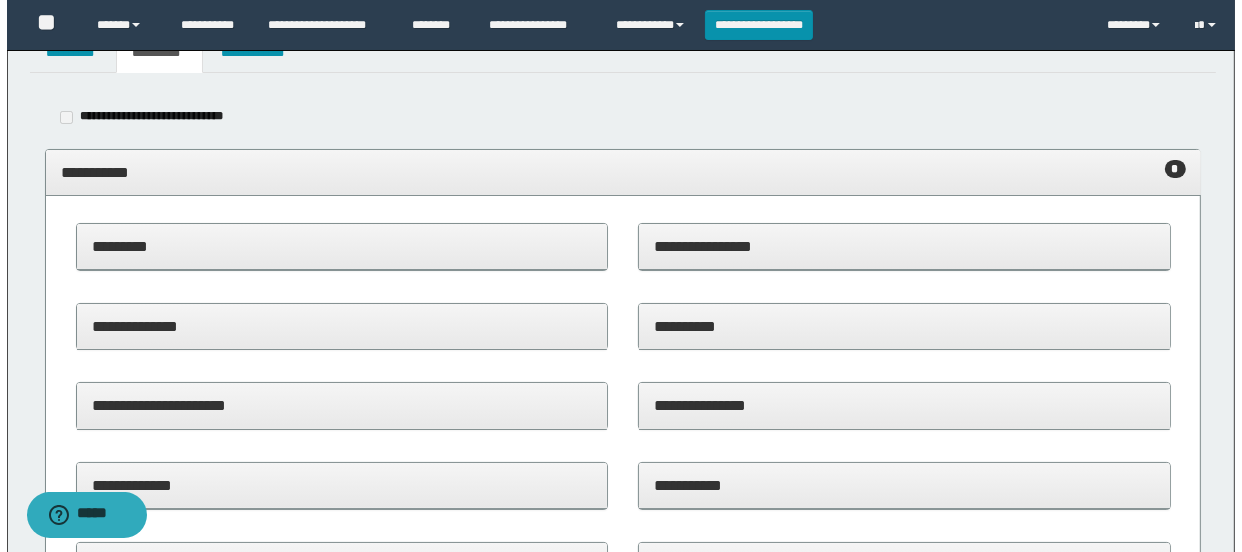 scroll, scrollTop: 0, scrollLeft: 0, axis: both 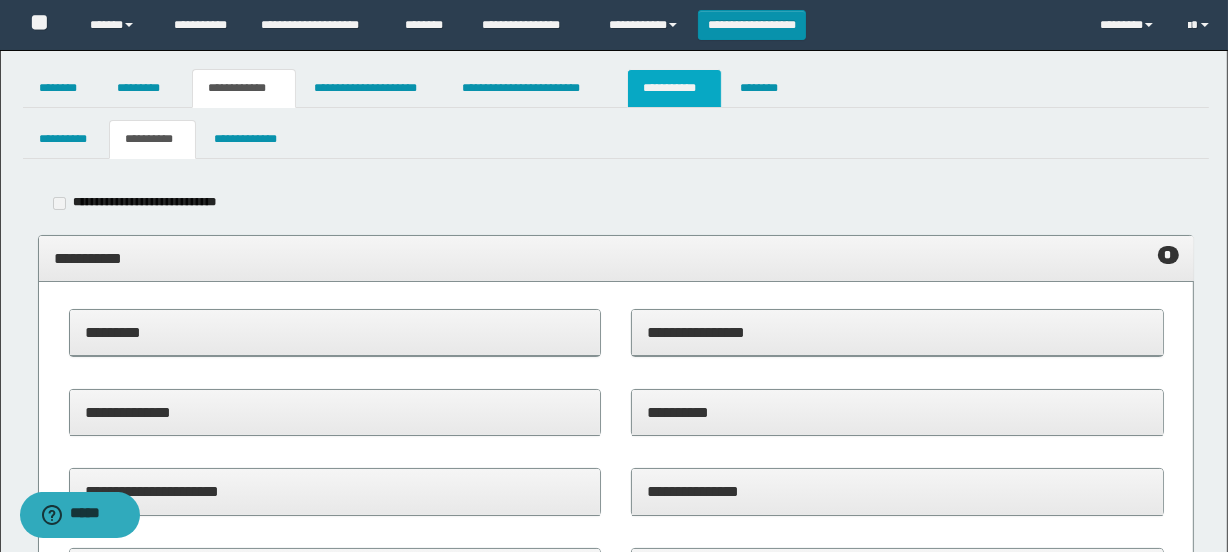 click on "**********" at bounding box center [674, 88] 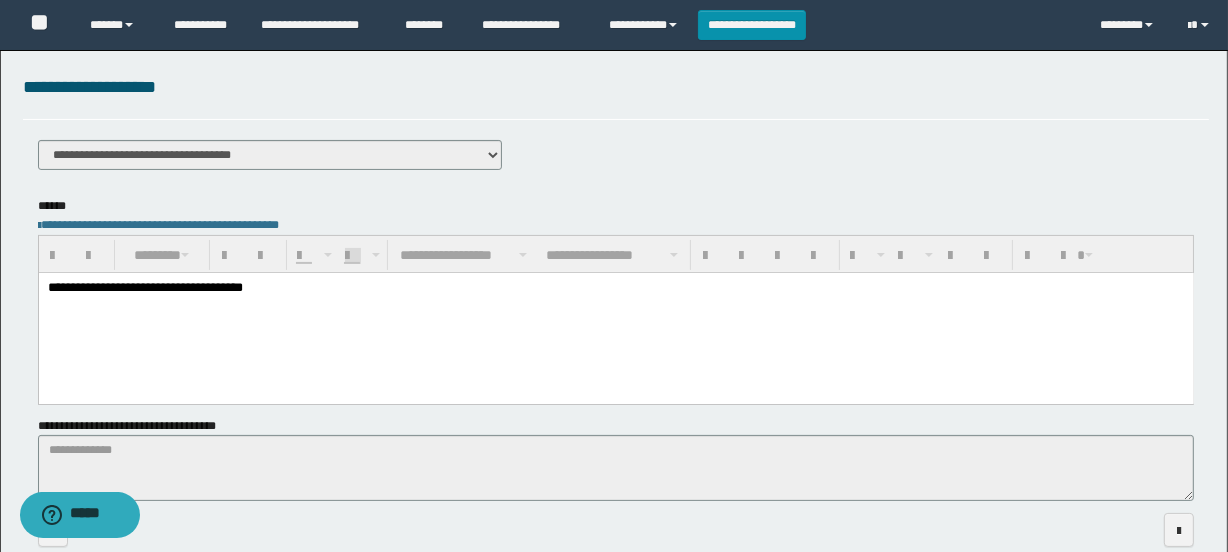 scroll, scrollTop: 0, scrollLeft: 0, axis: both 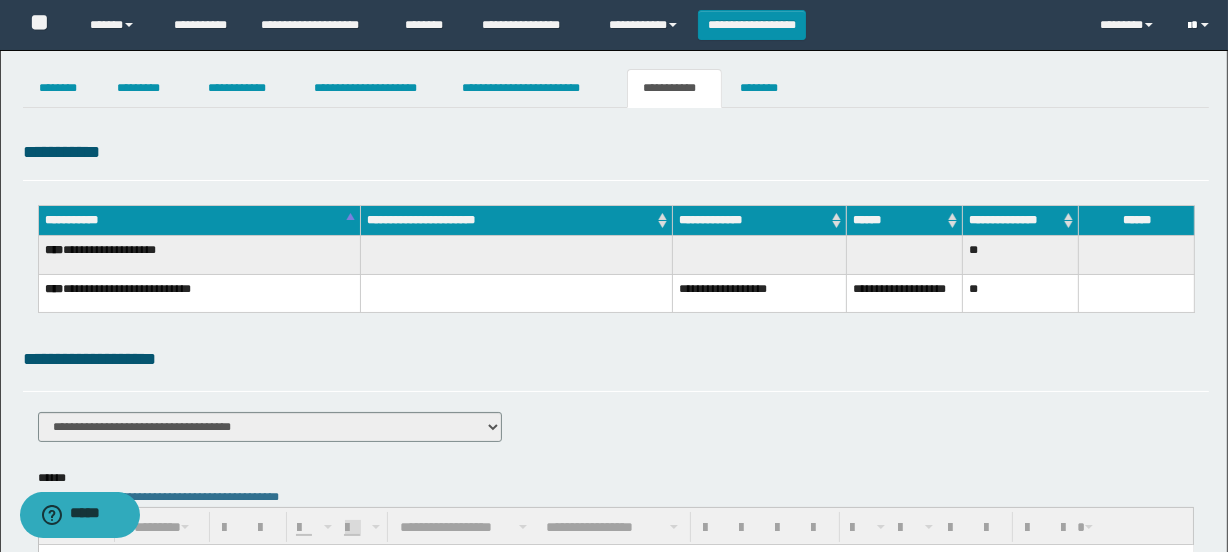 click at bounding box center [1205, 25] 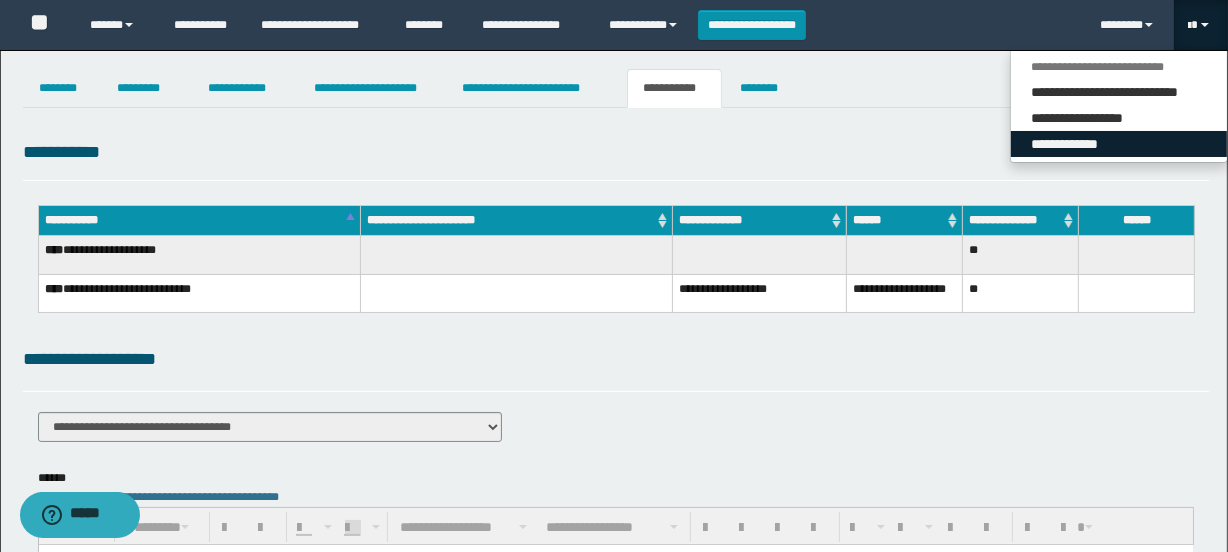 click on "**********" at bounding box center [1119, 144] 